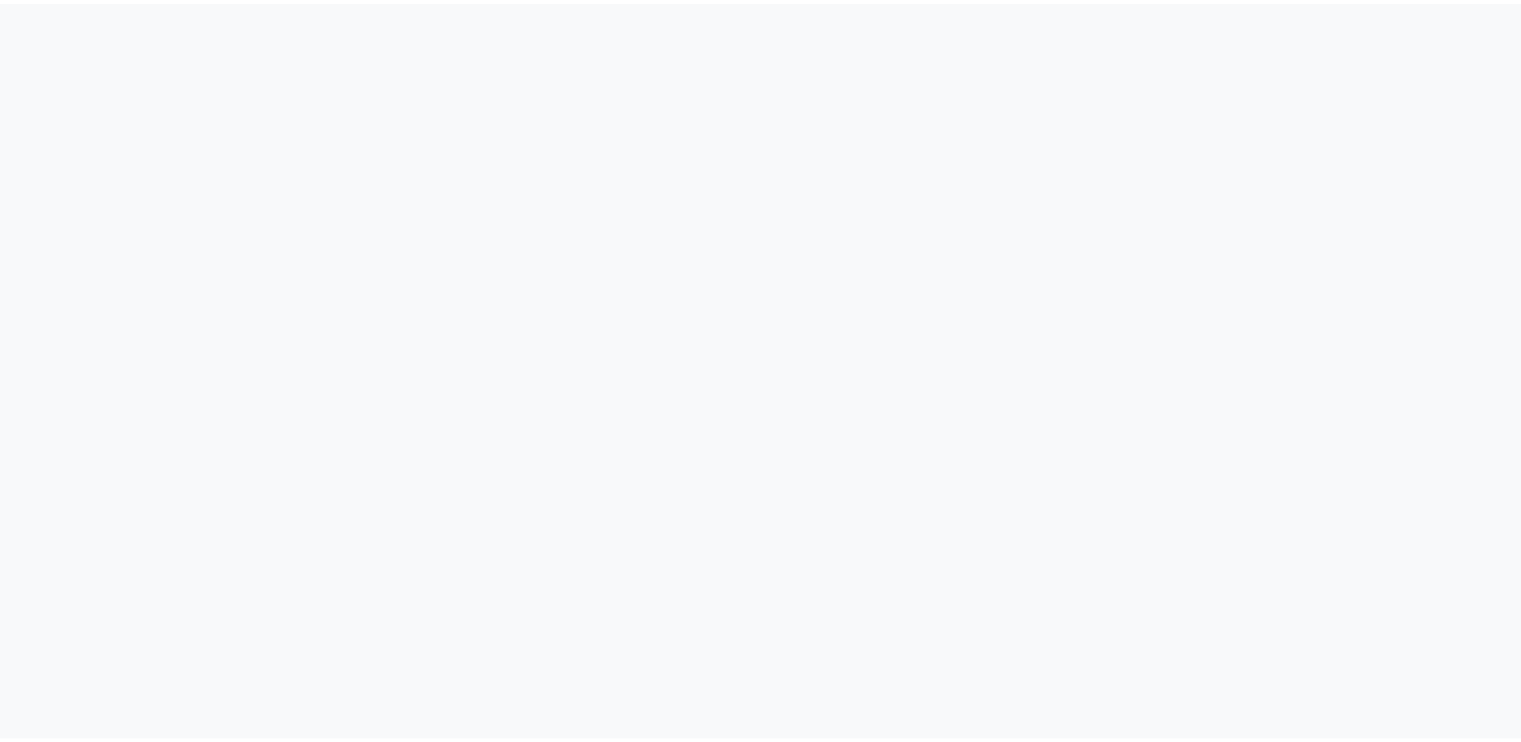 scroll, scrollTop: 0, scrollLeft: 0, axis: both 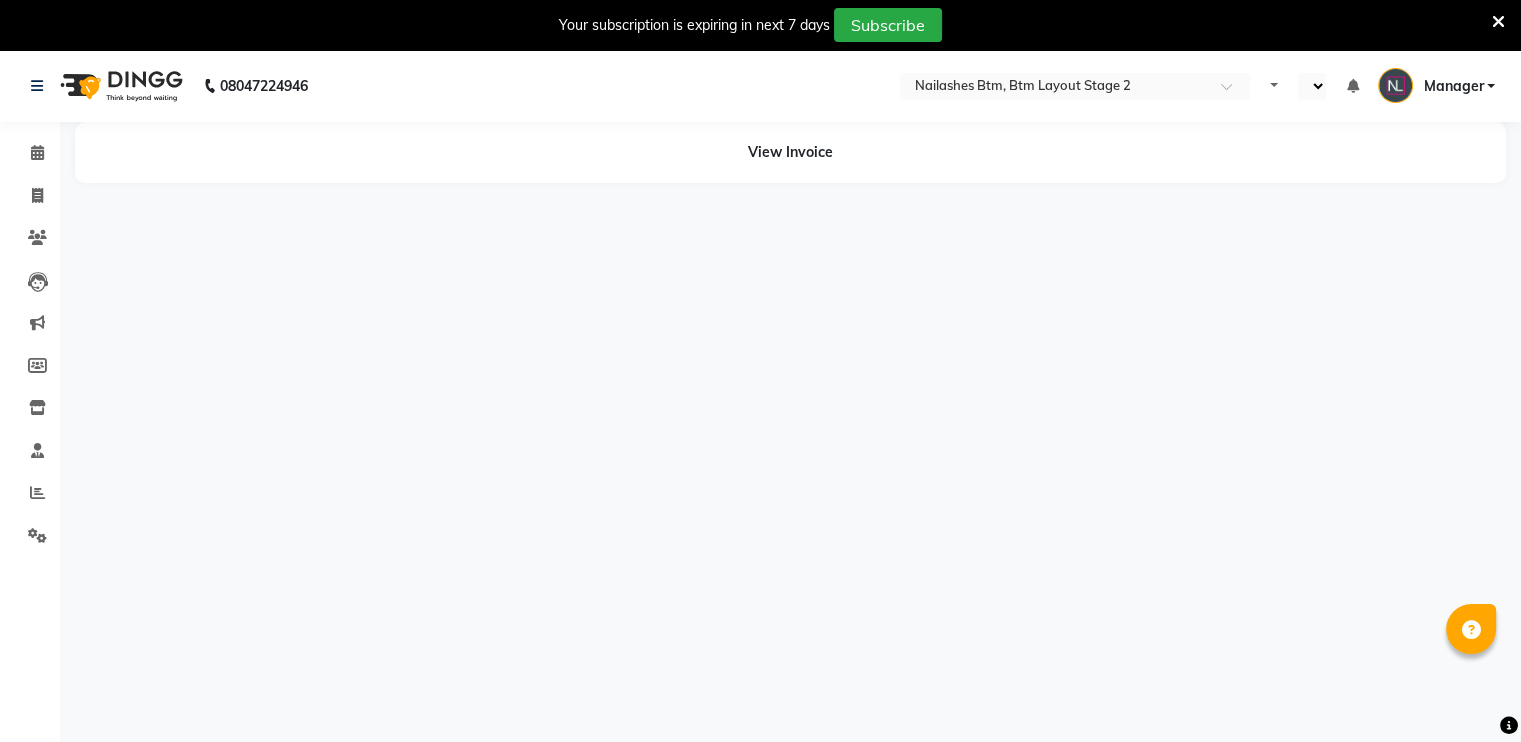 select on "en" 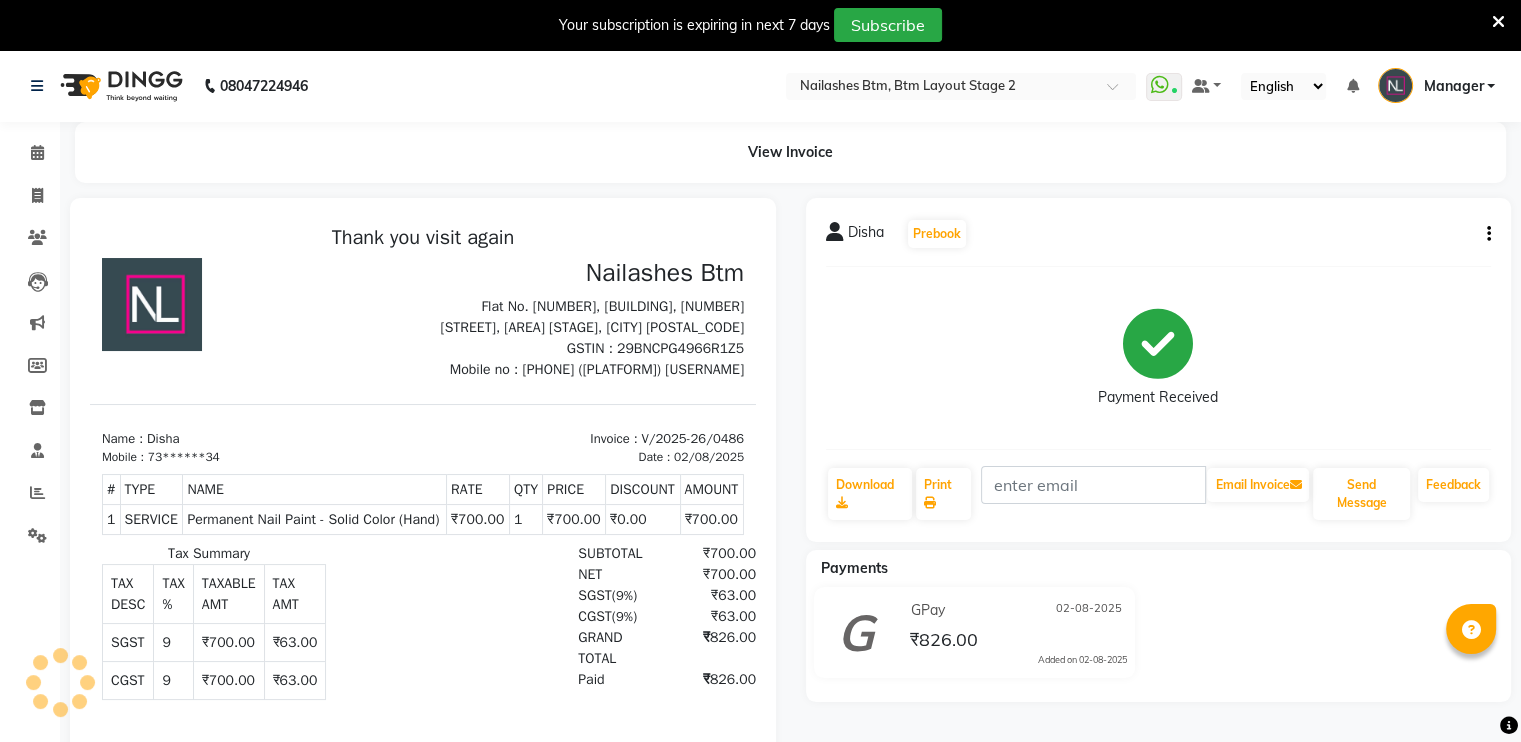 scroll, scrollTop: 0, scrollLeft: 0, axis: both 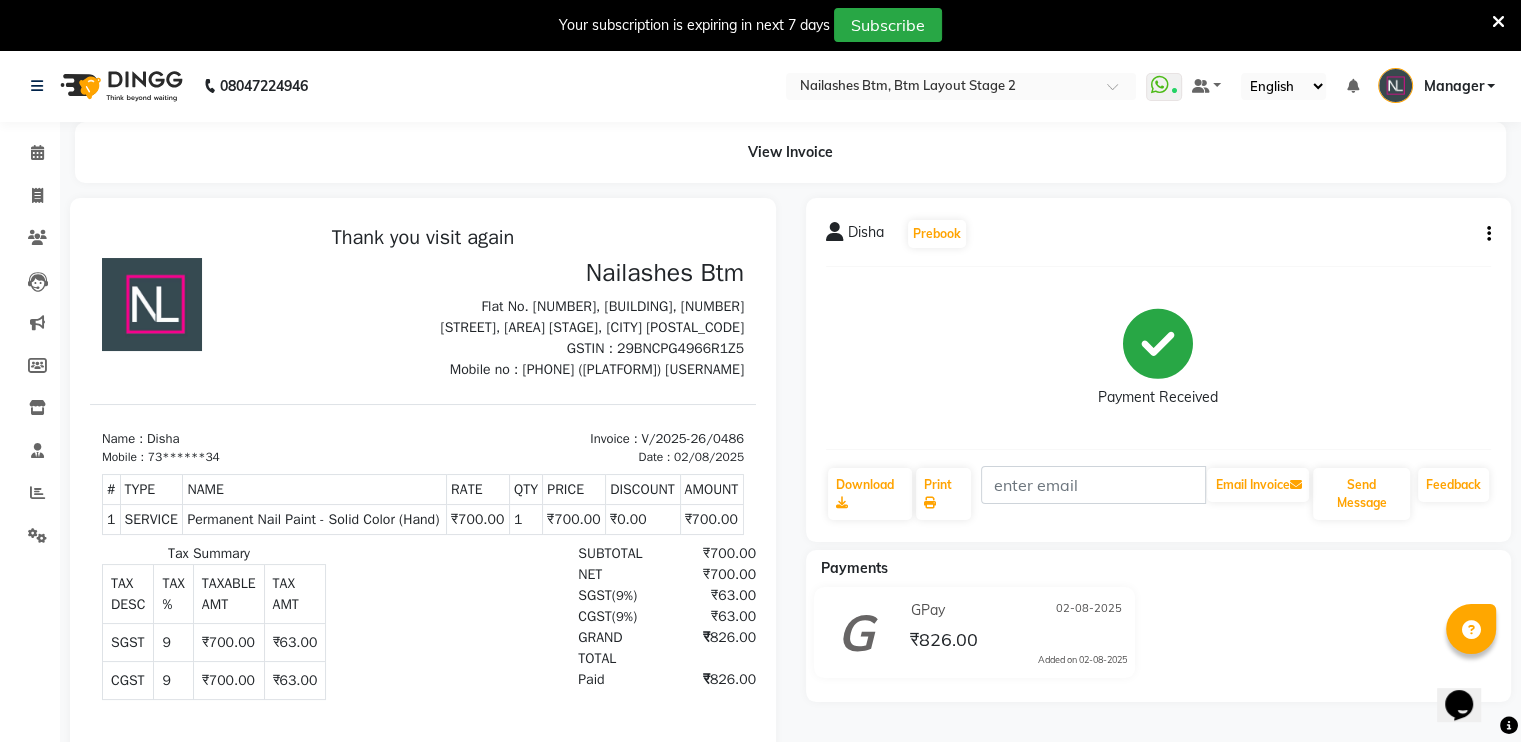 click at bounding box center [1498, 22] 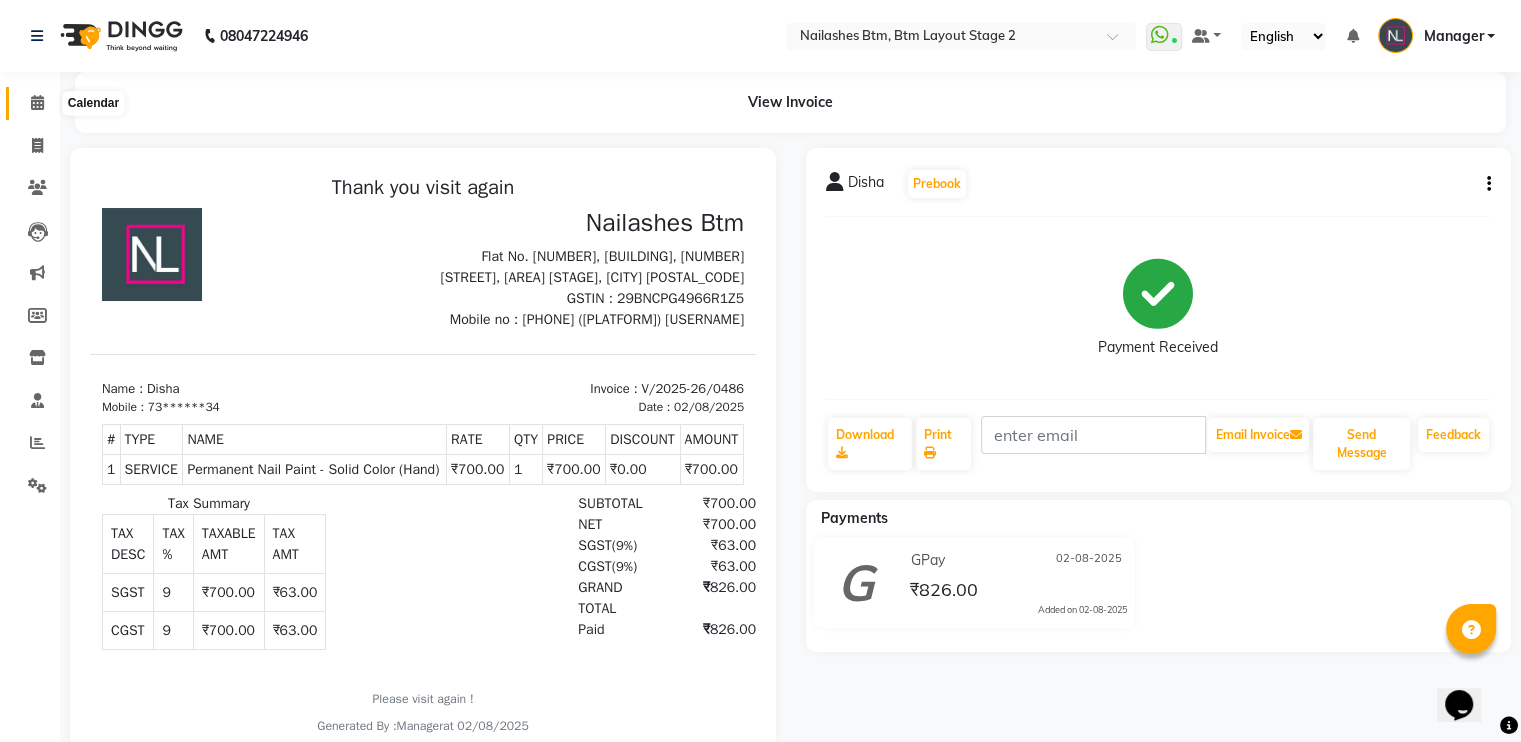 click 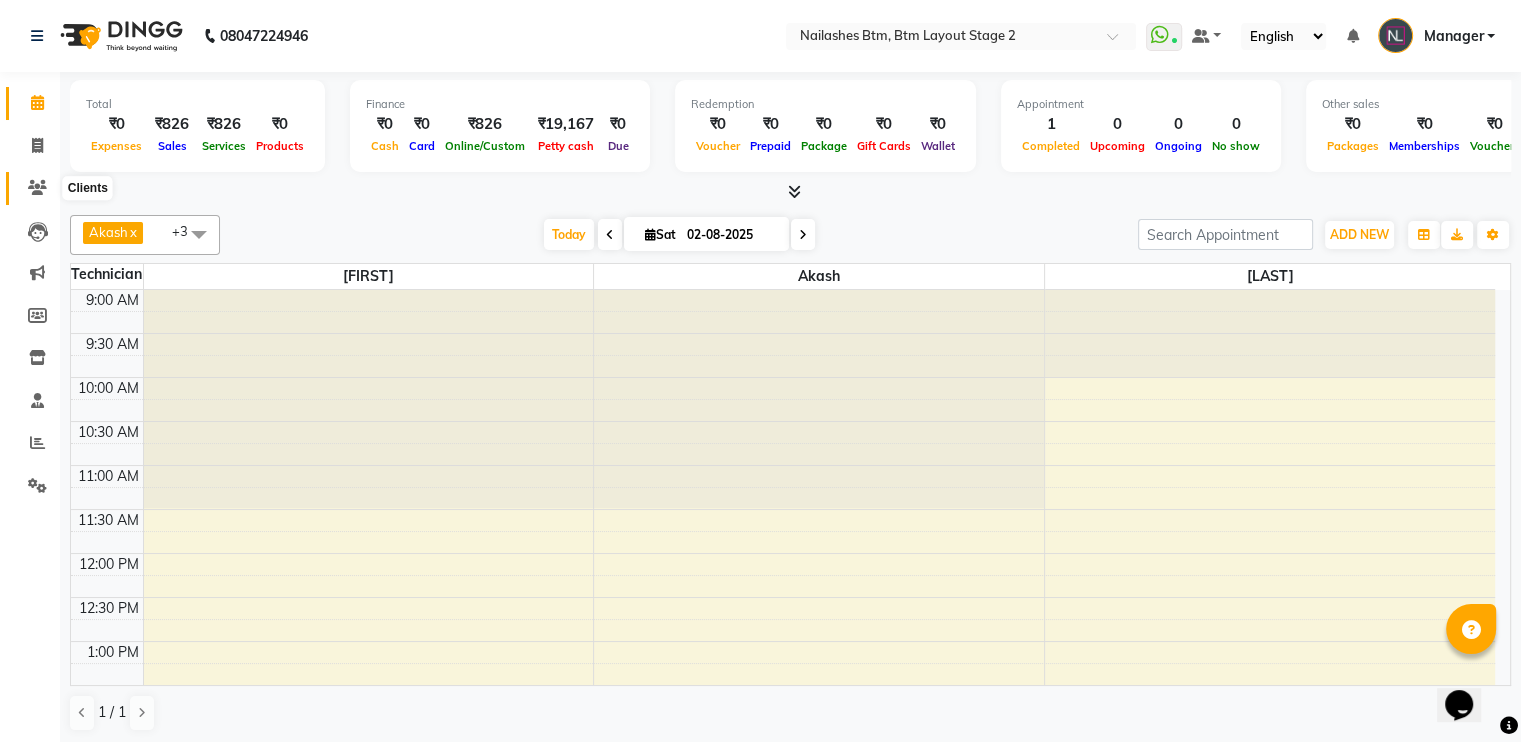 click 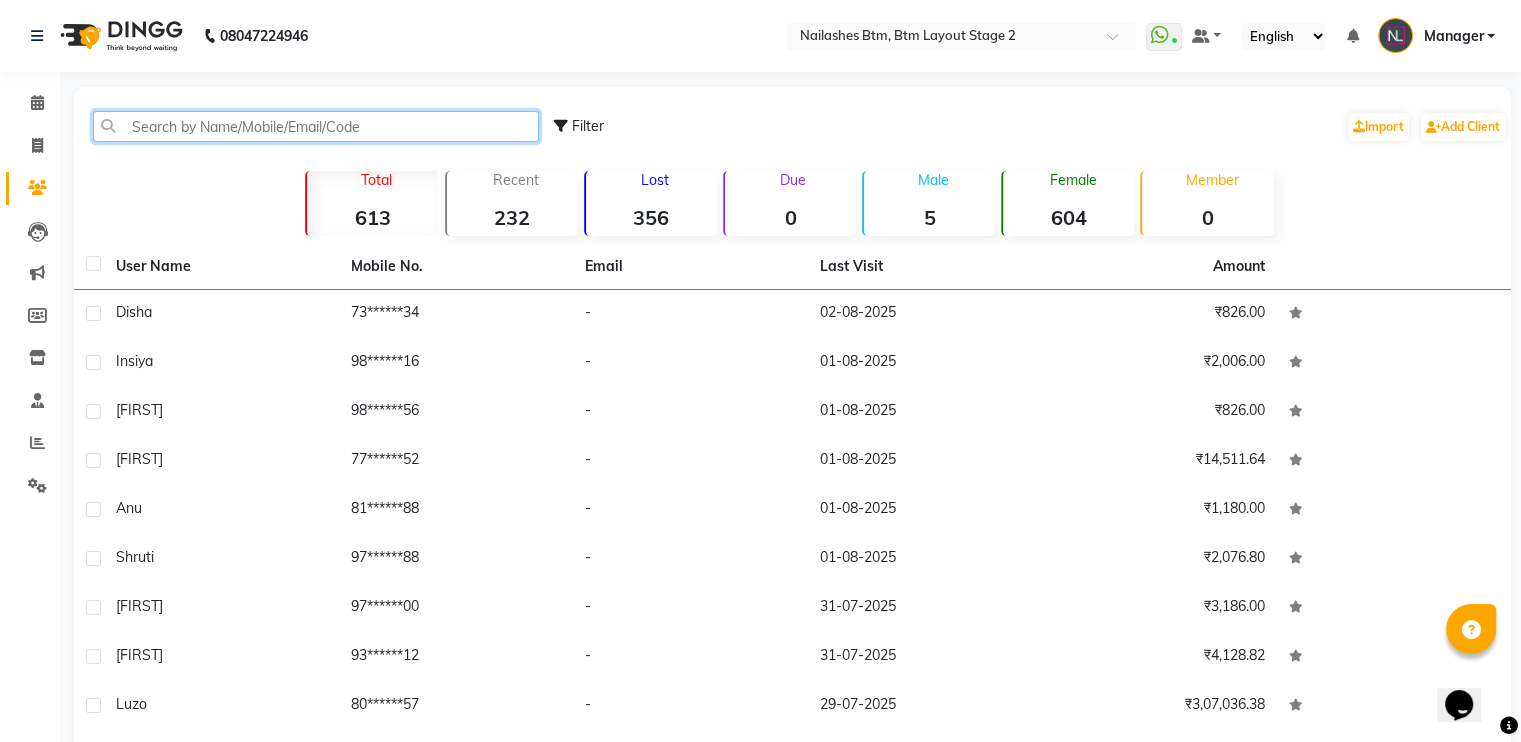click 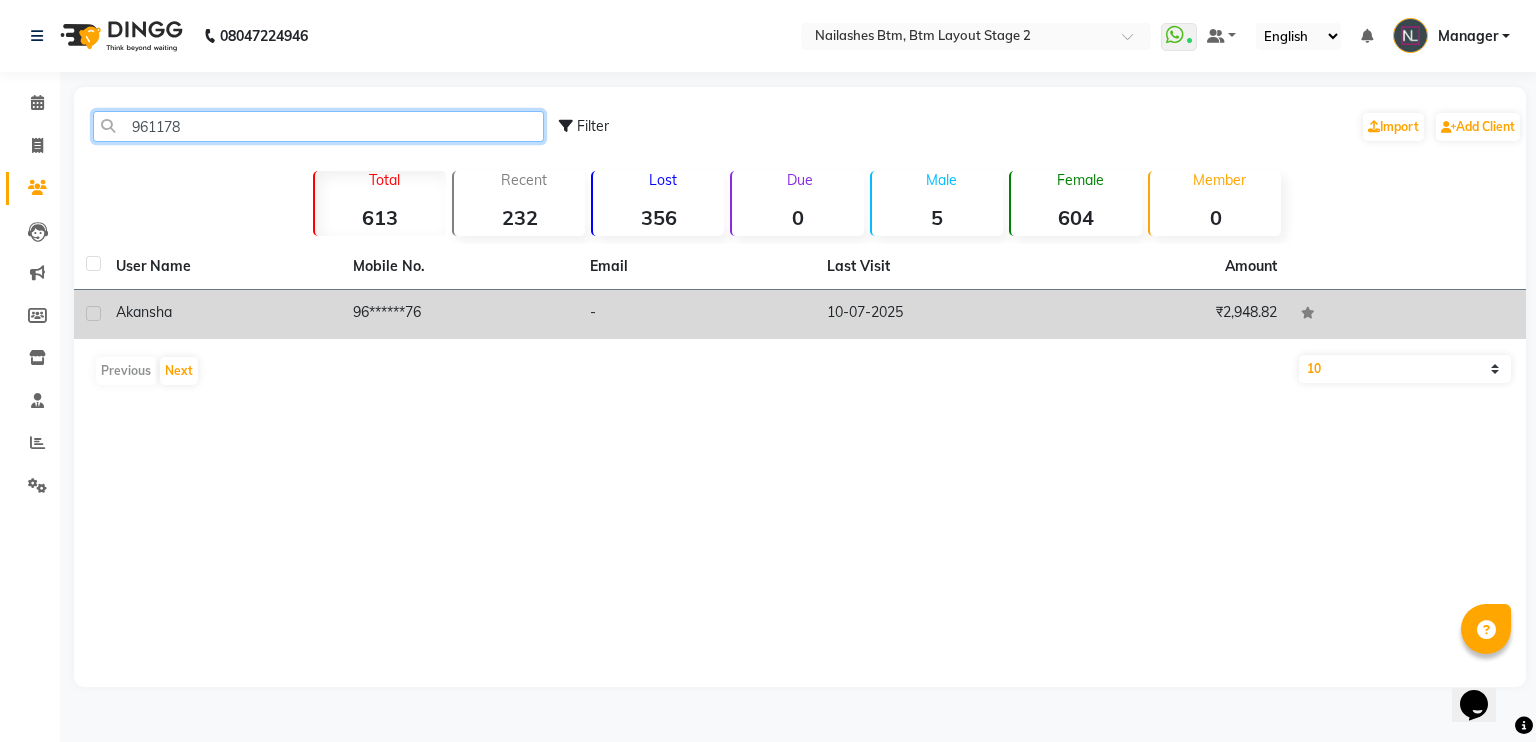 type on "961178" 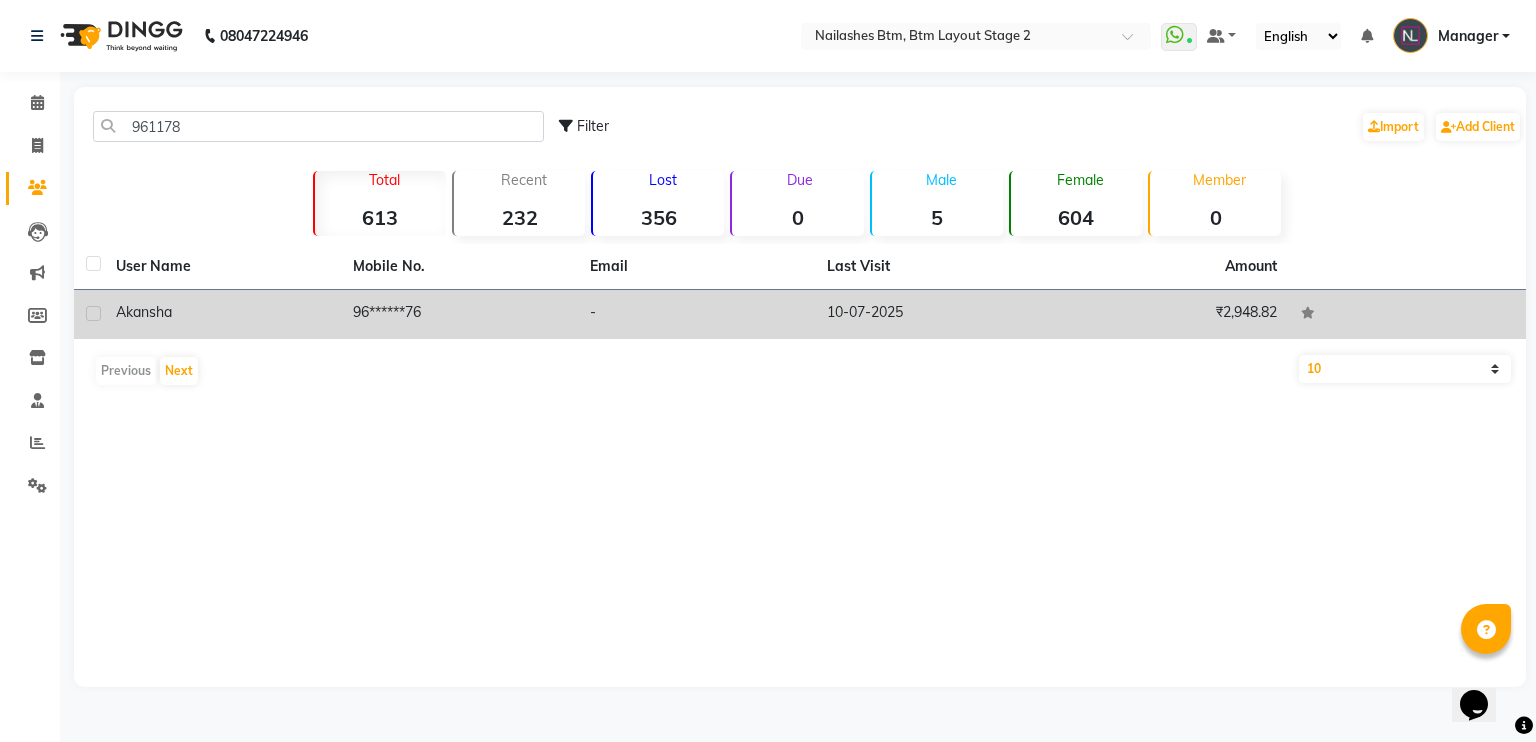 click on "Akansha" 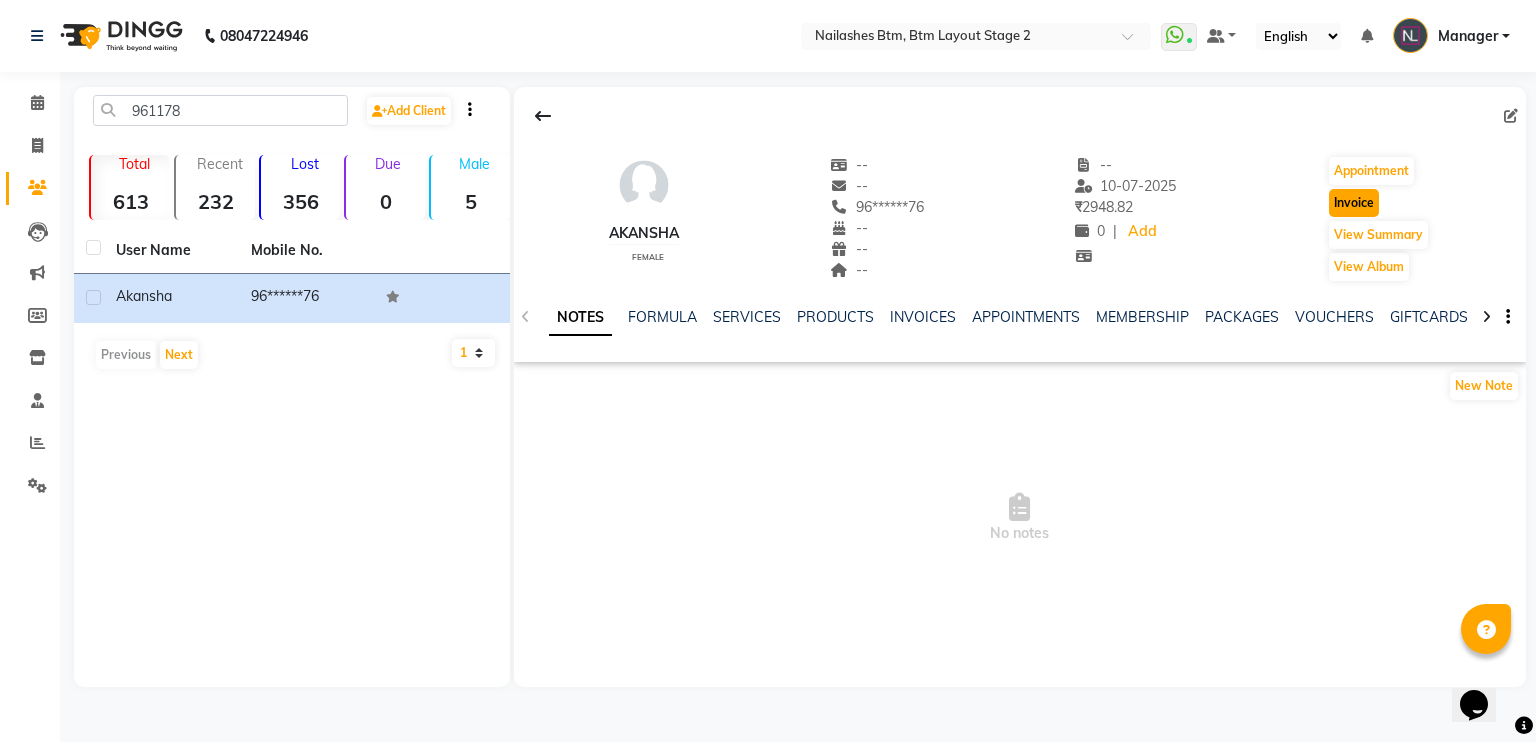 click on "Invoice" 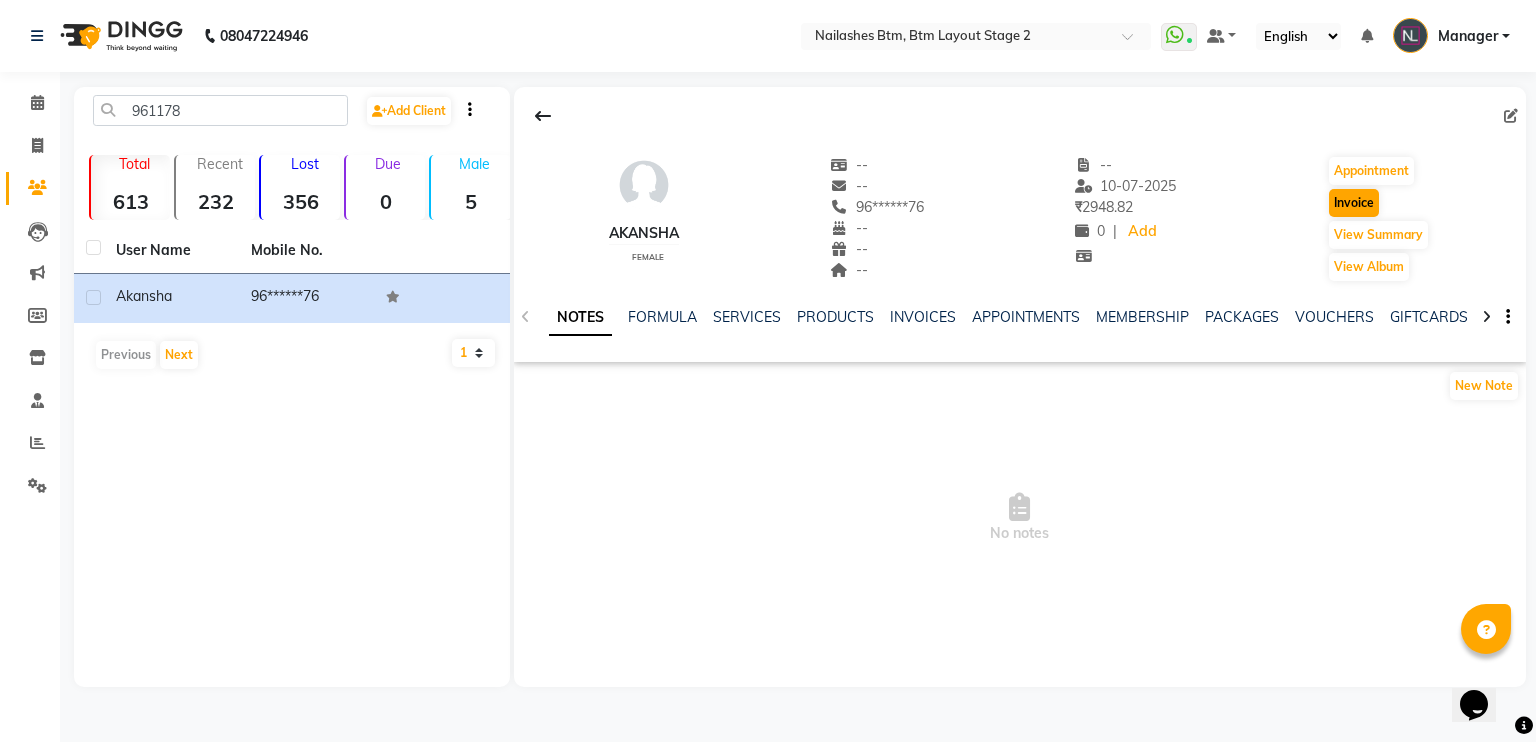 select on "service" 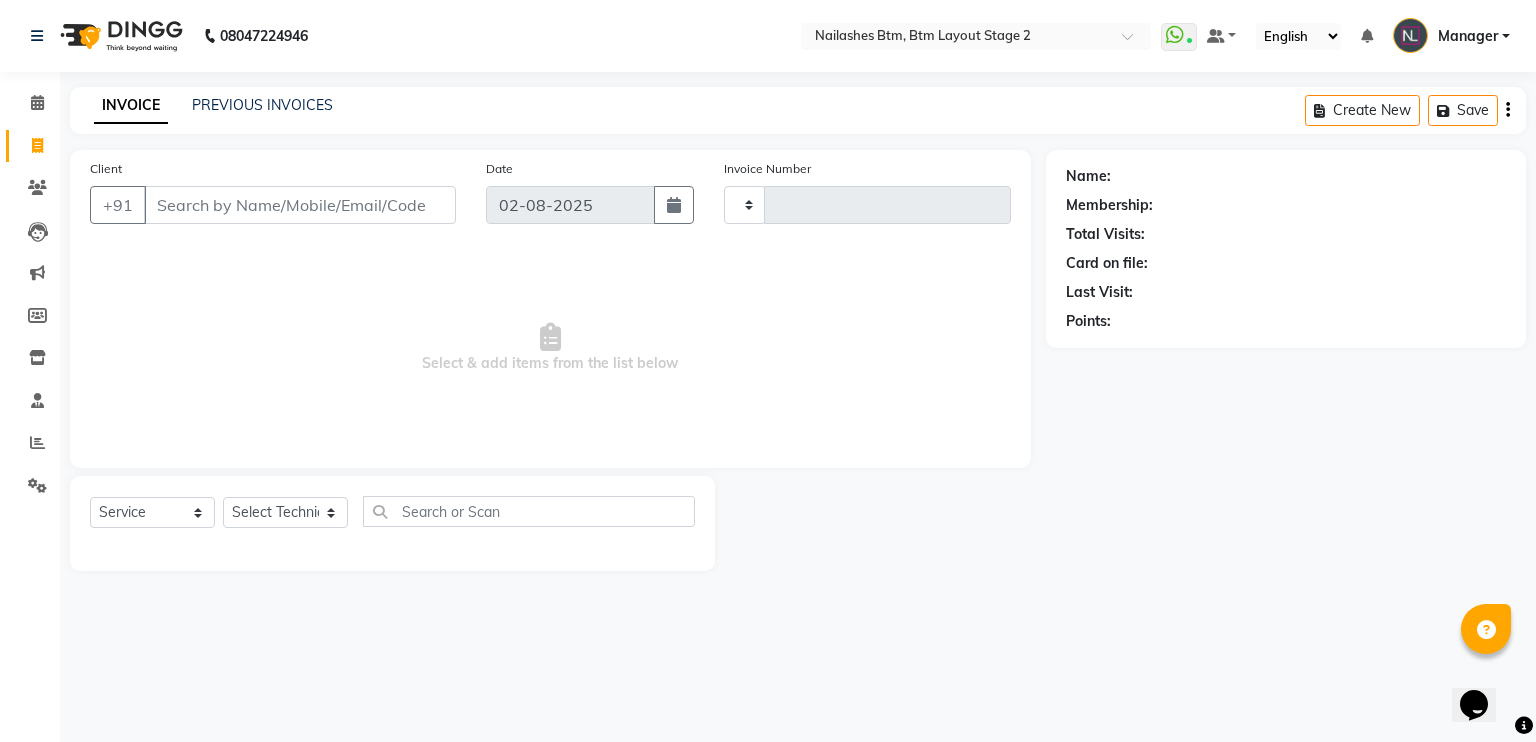 type on "0487" 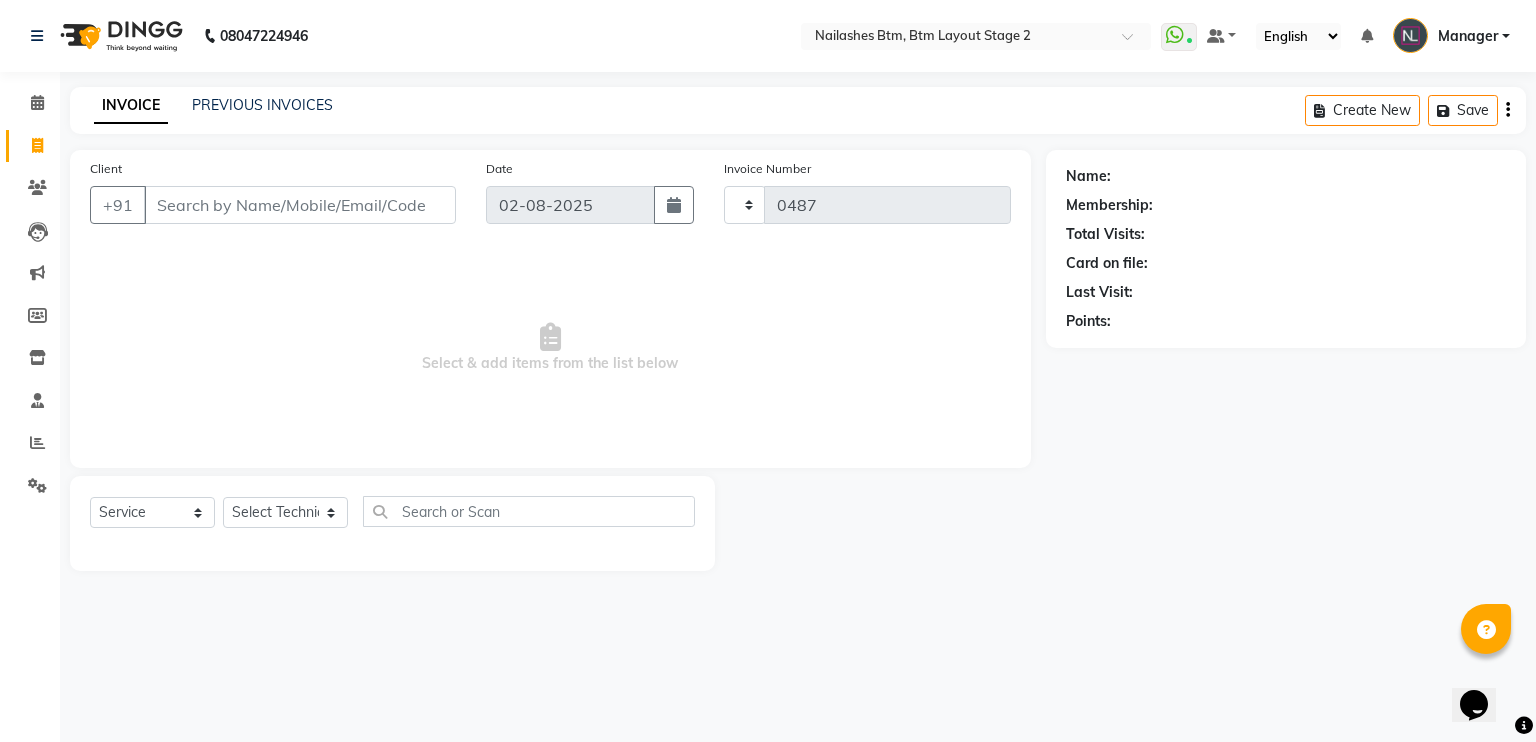 select on "6721" 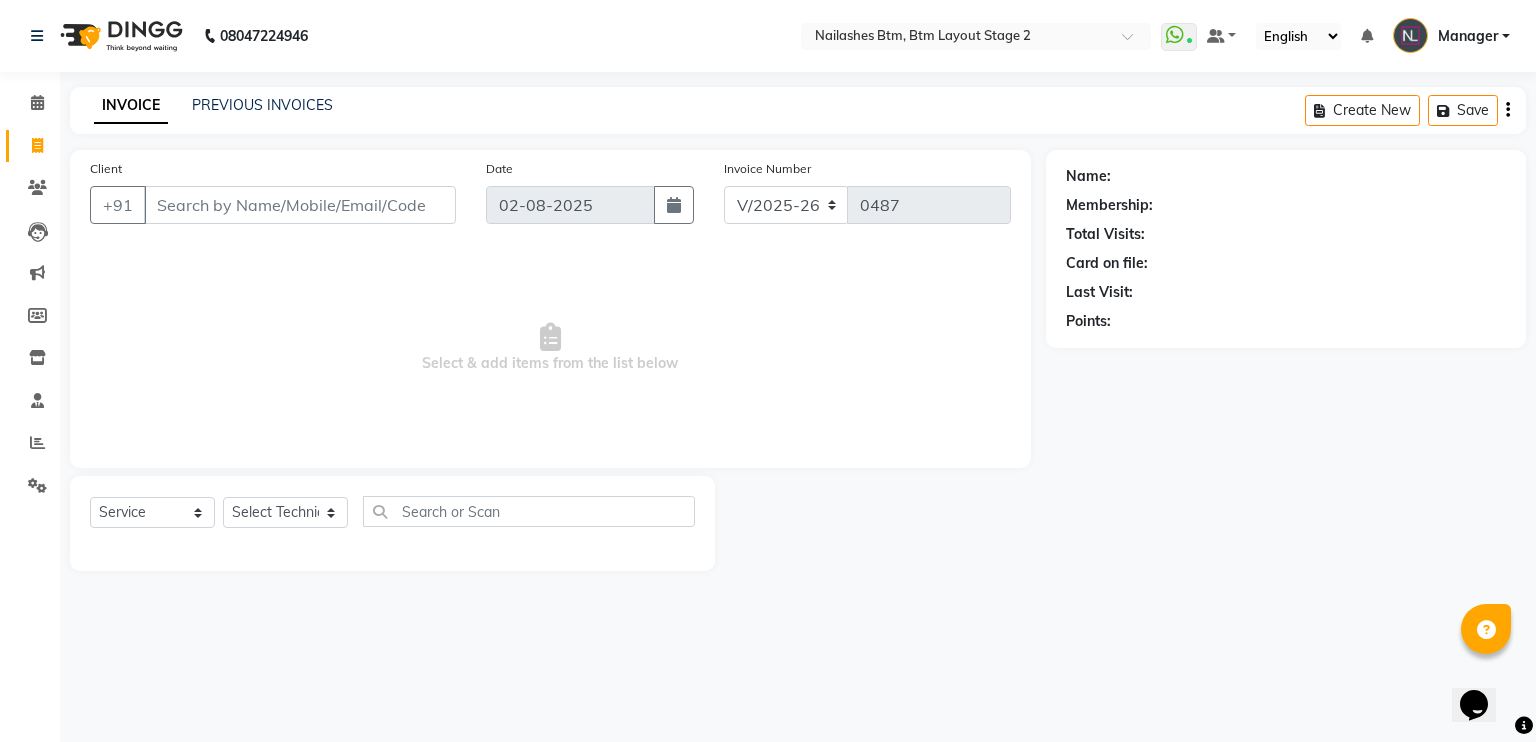 type on "96******76" 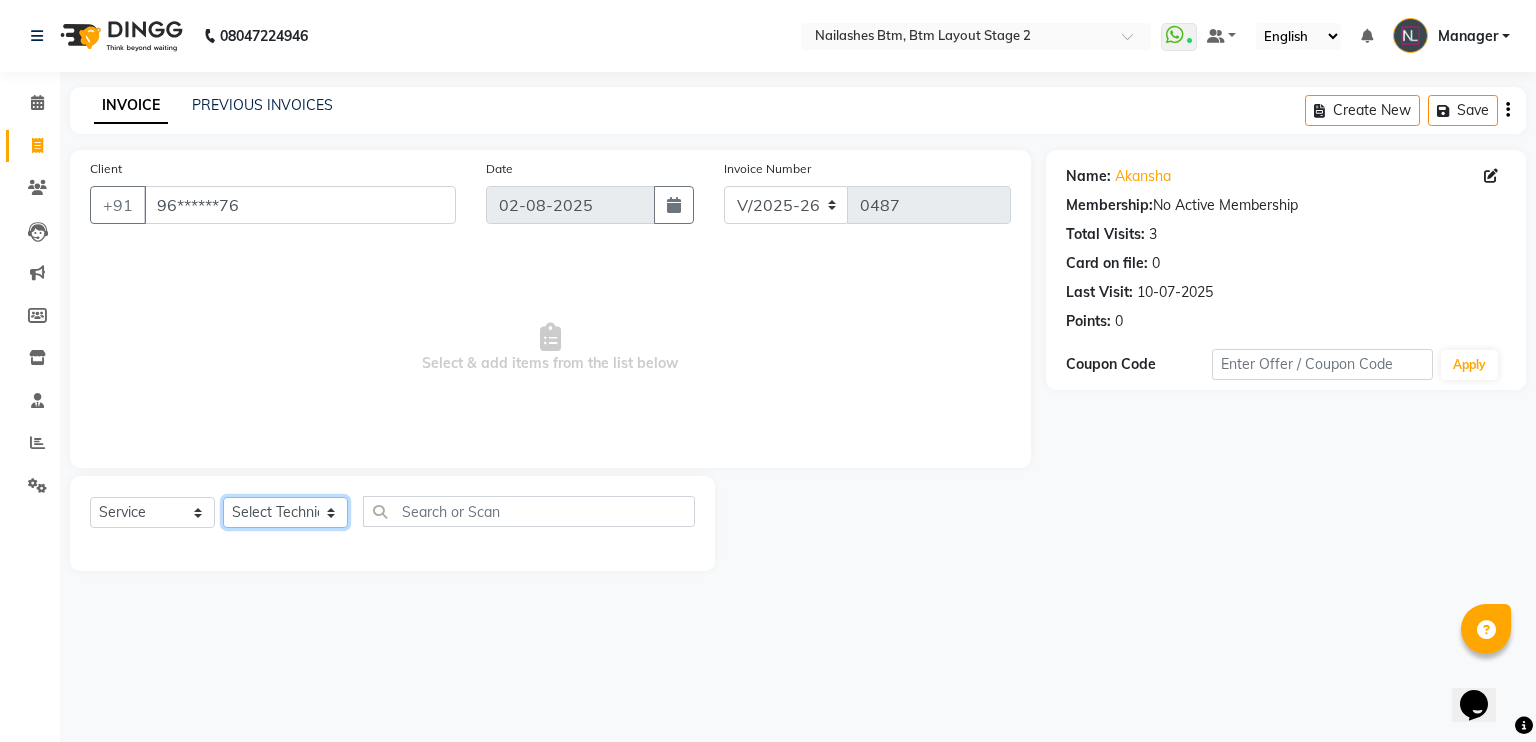 click on "Select Technician [FIRST] Manager [FIRST] [LAST] [FIRST]" 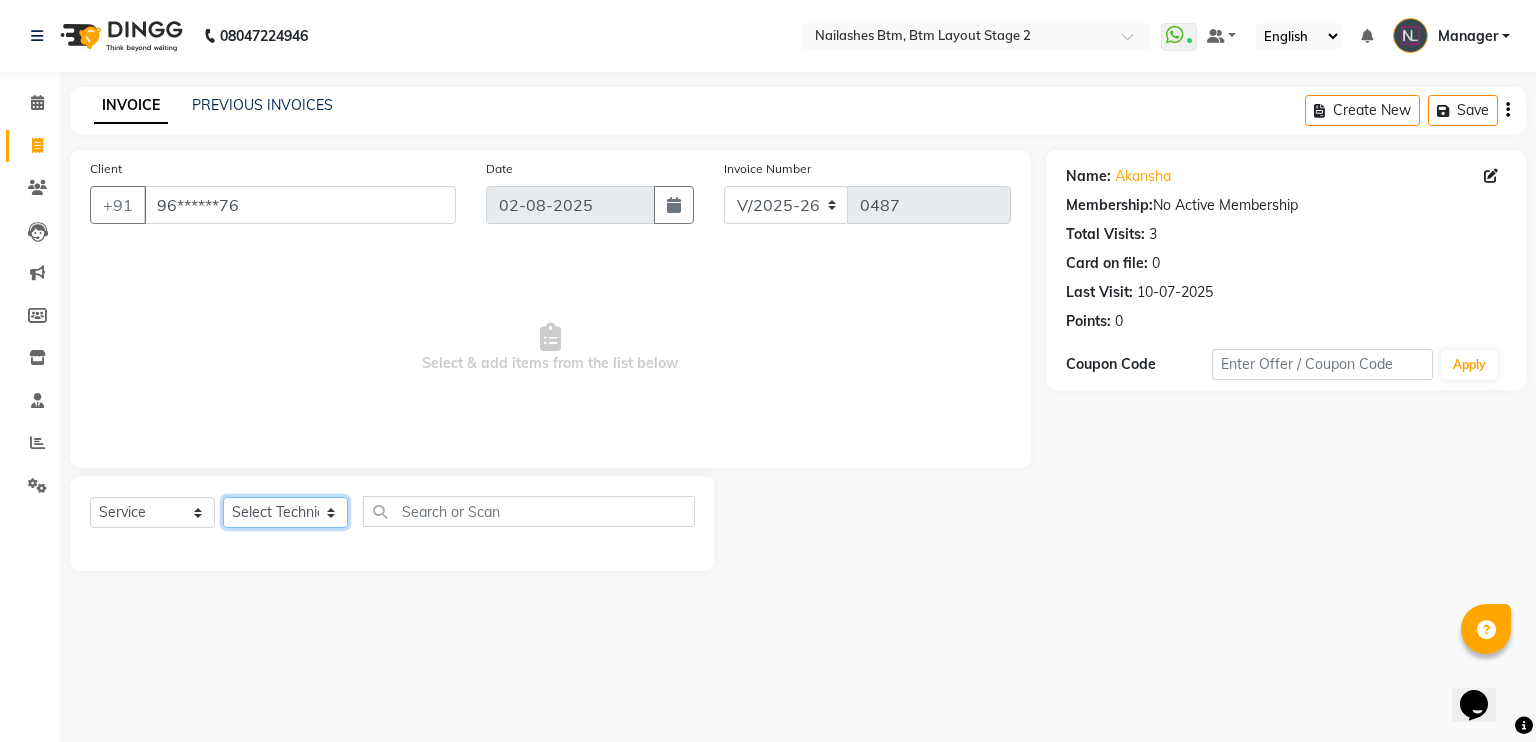 select on "56707" 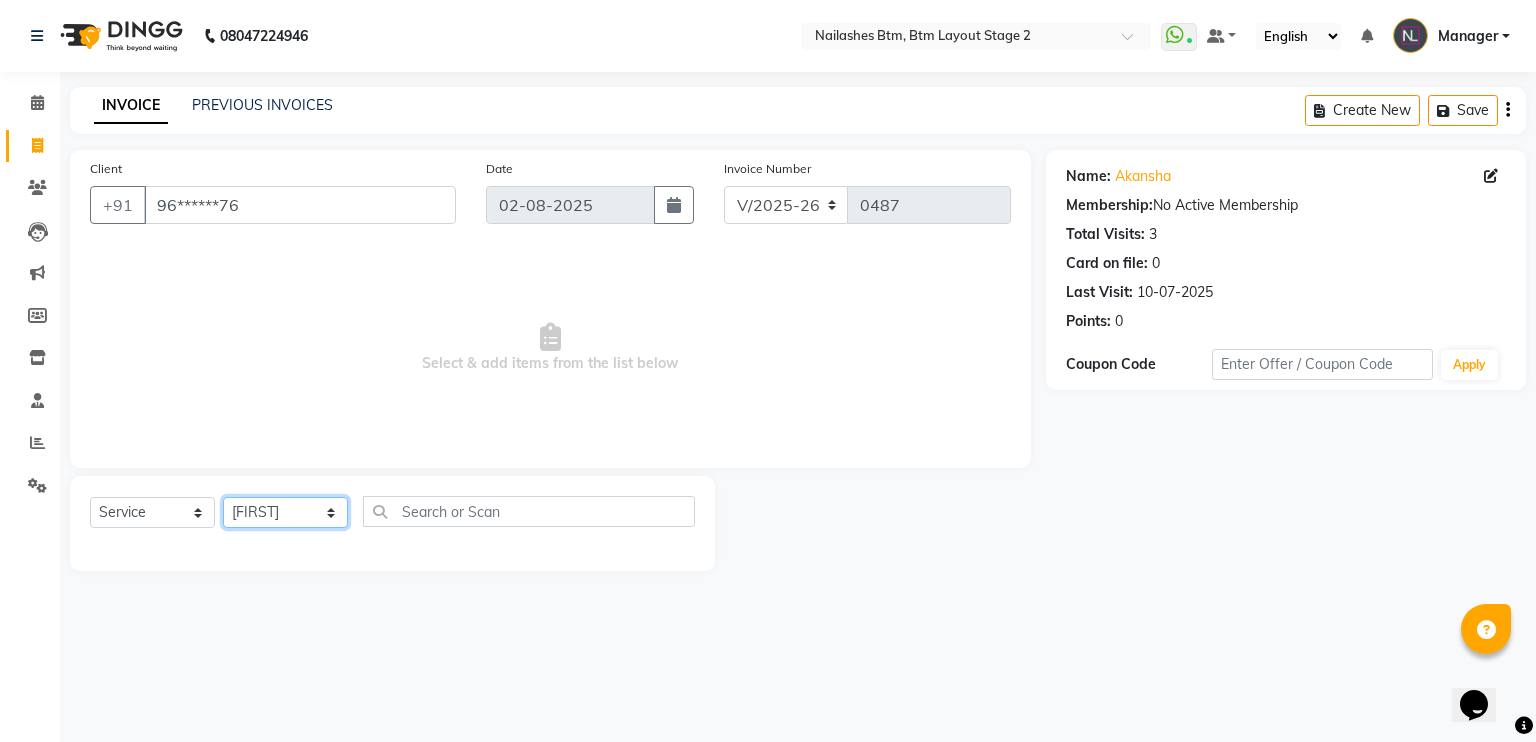 click on "Select Technician [FIRST] Manager [FIRST] [LAST] [FIRST]" 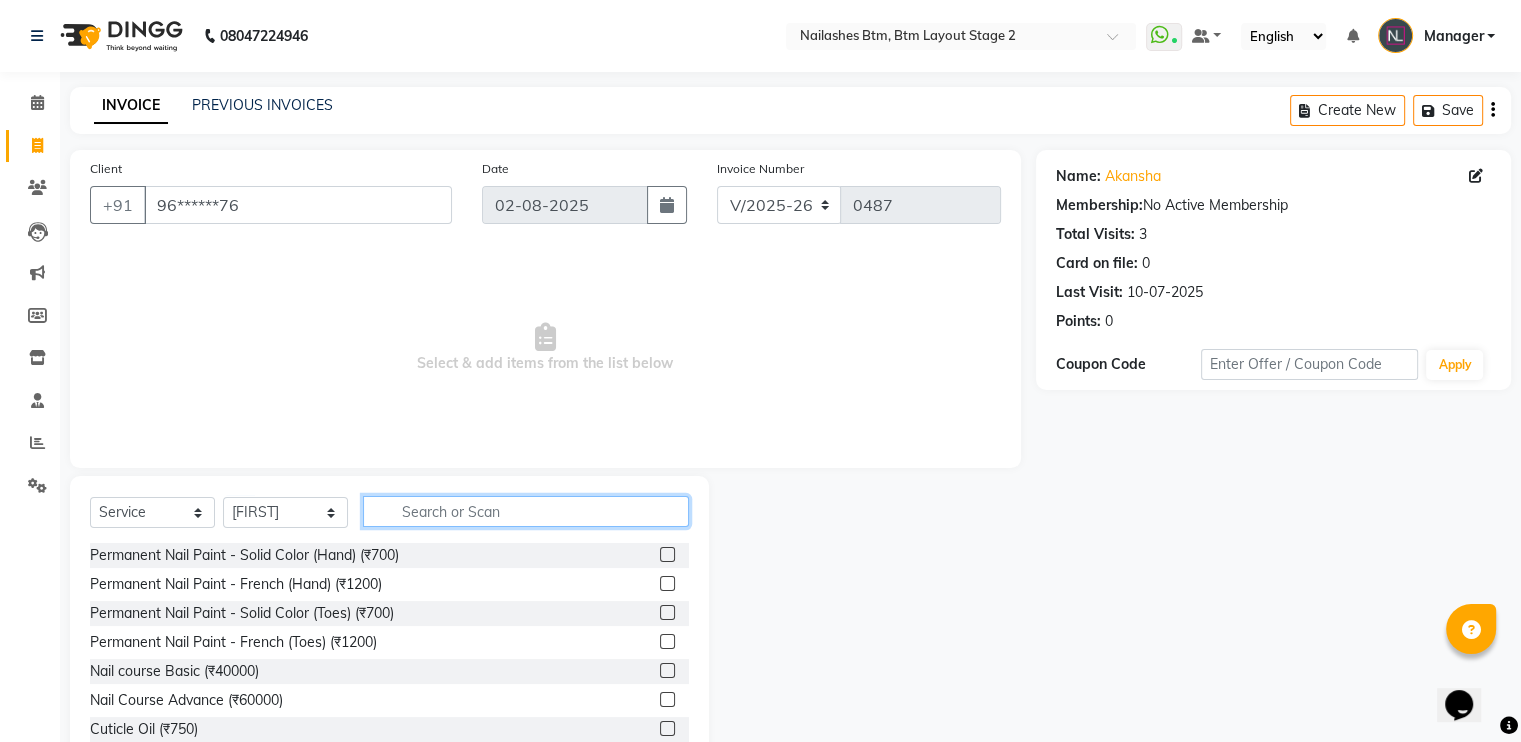 click 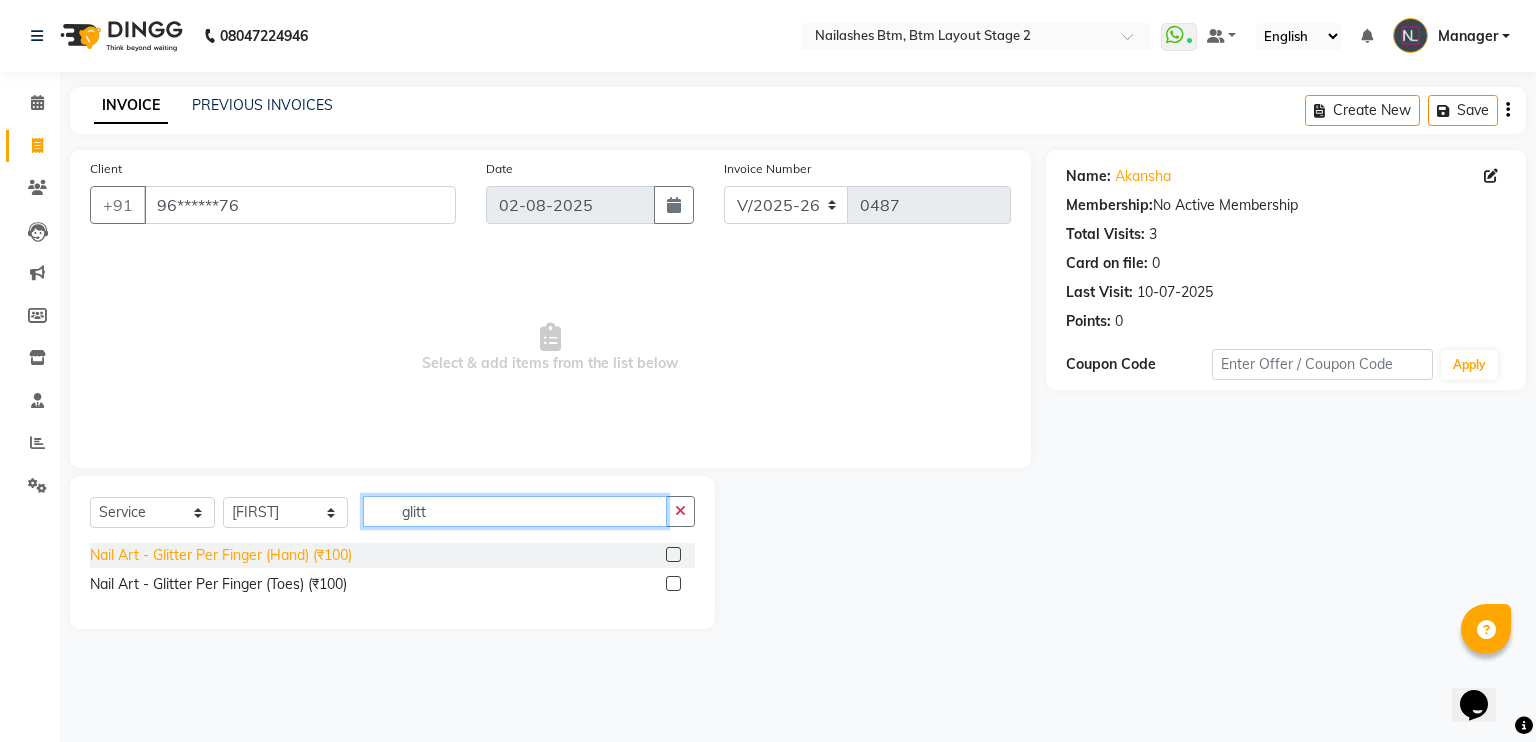 type on "glitt" 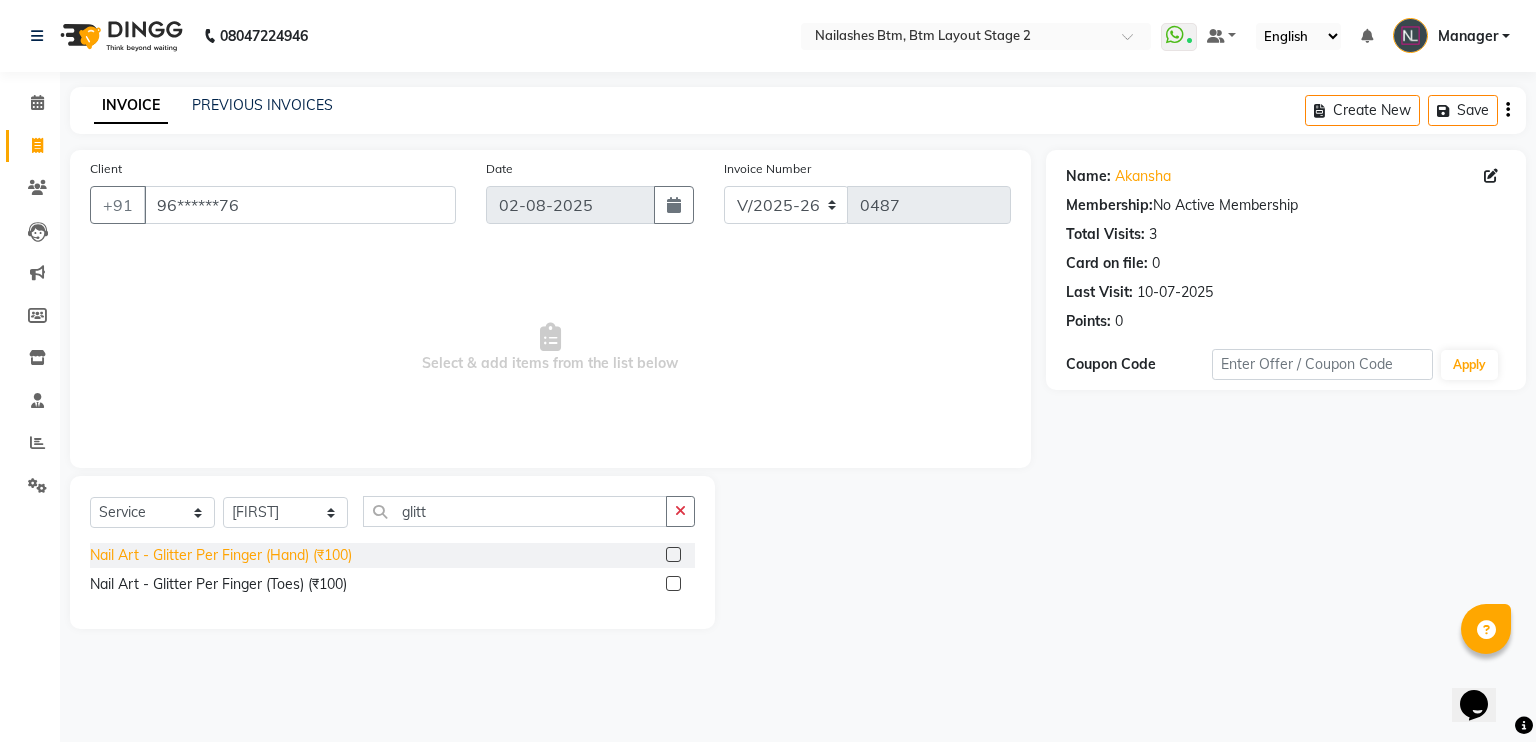 click on "Nail Art - Glitter Per Finger (Hand) (₹100)" 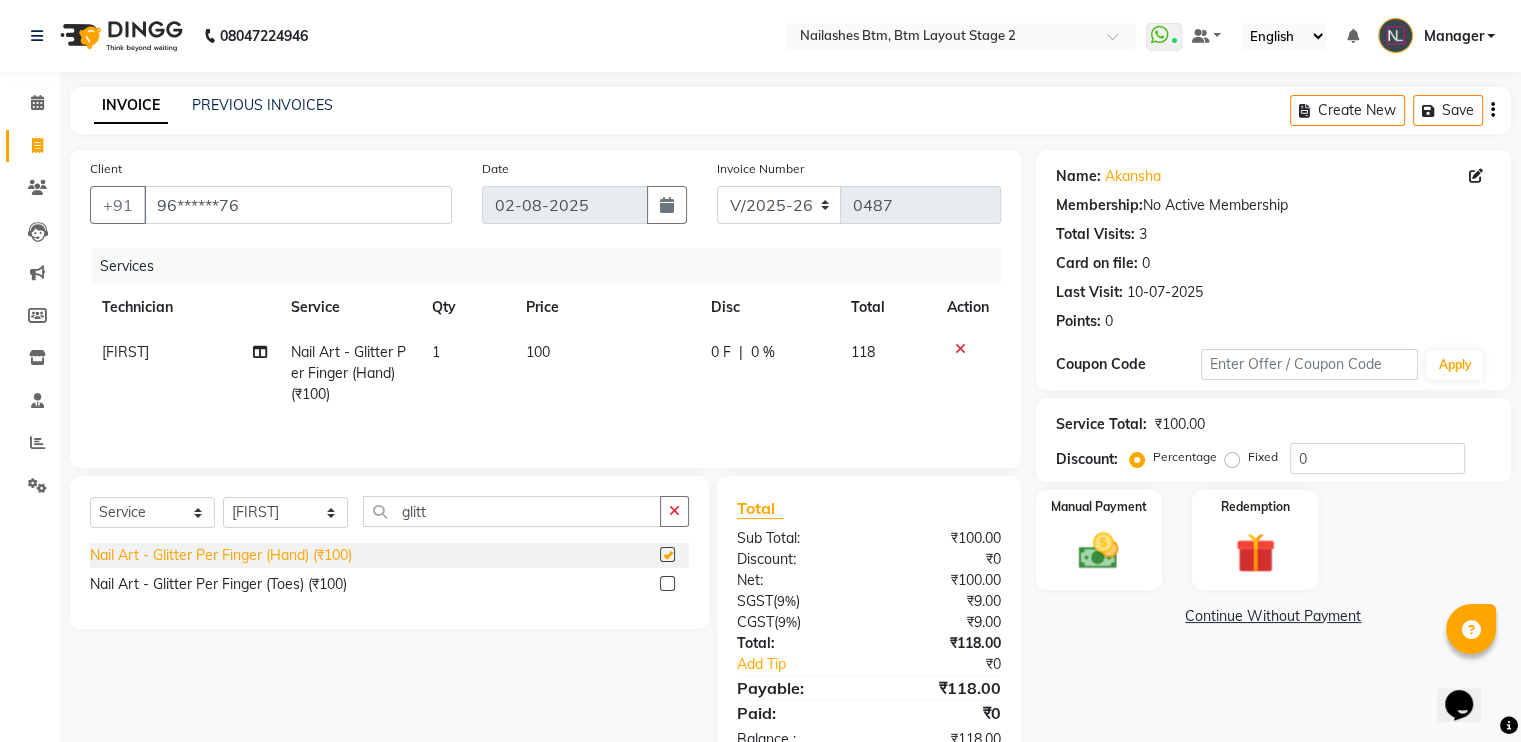 checkbox on "false" 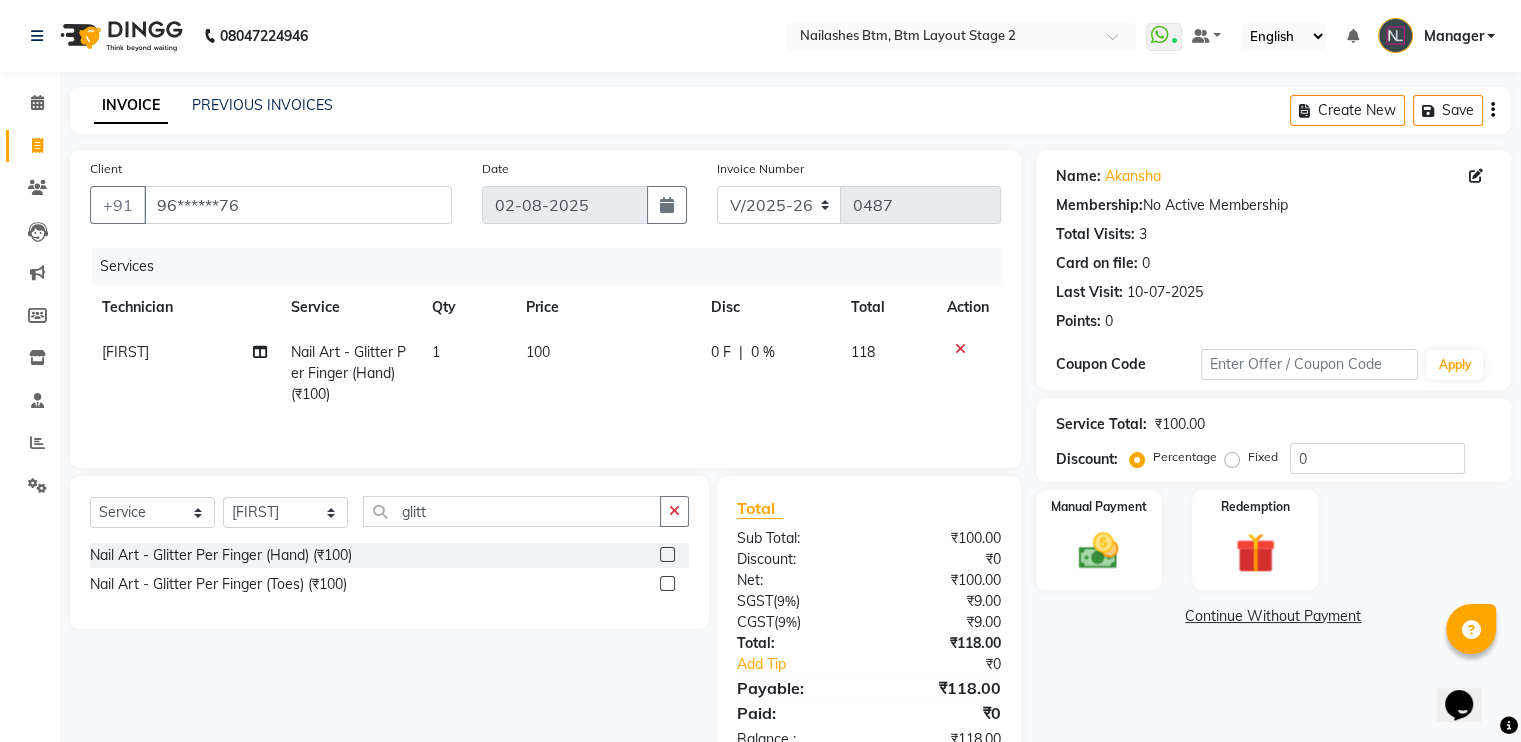 click on "1" 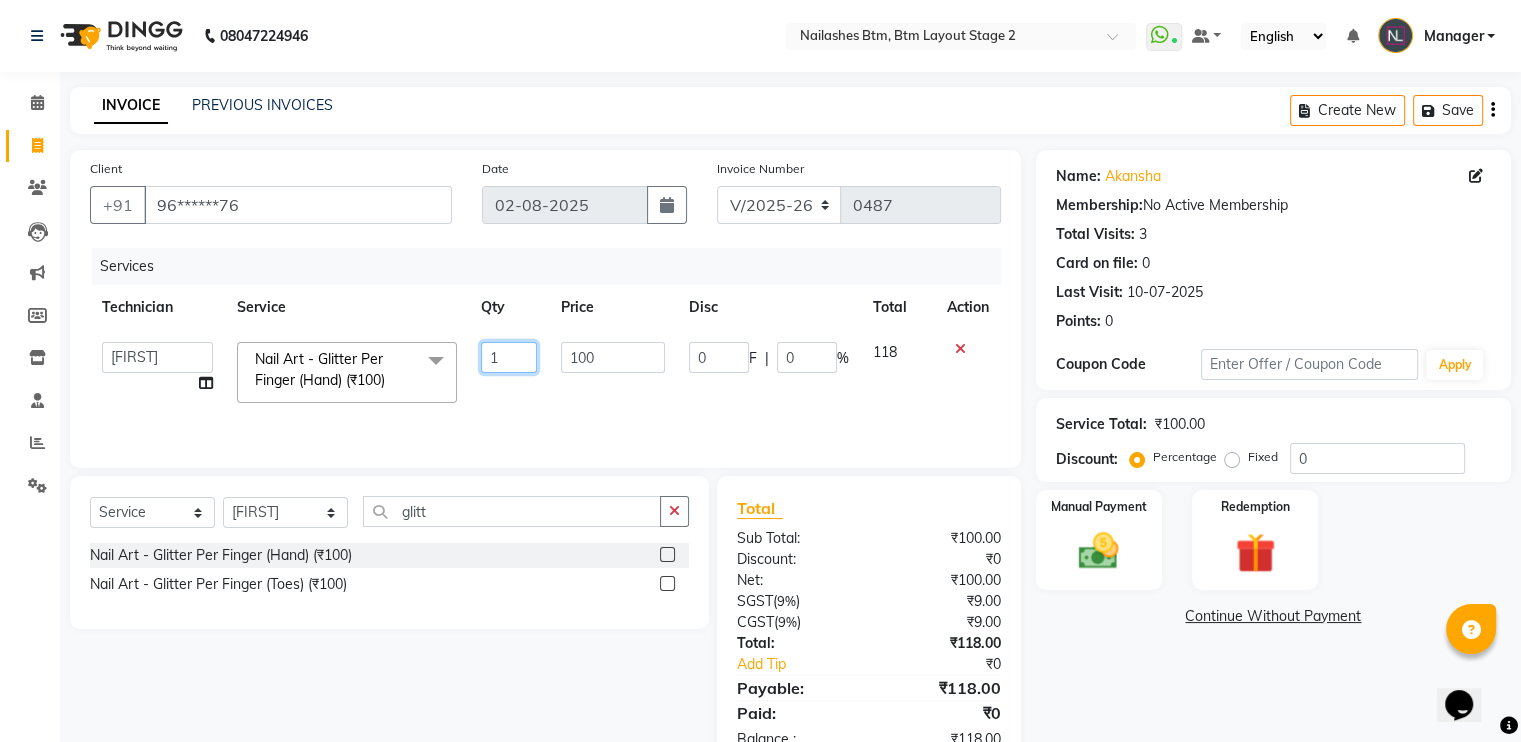 click on "1" 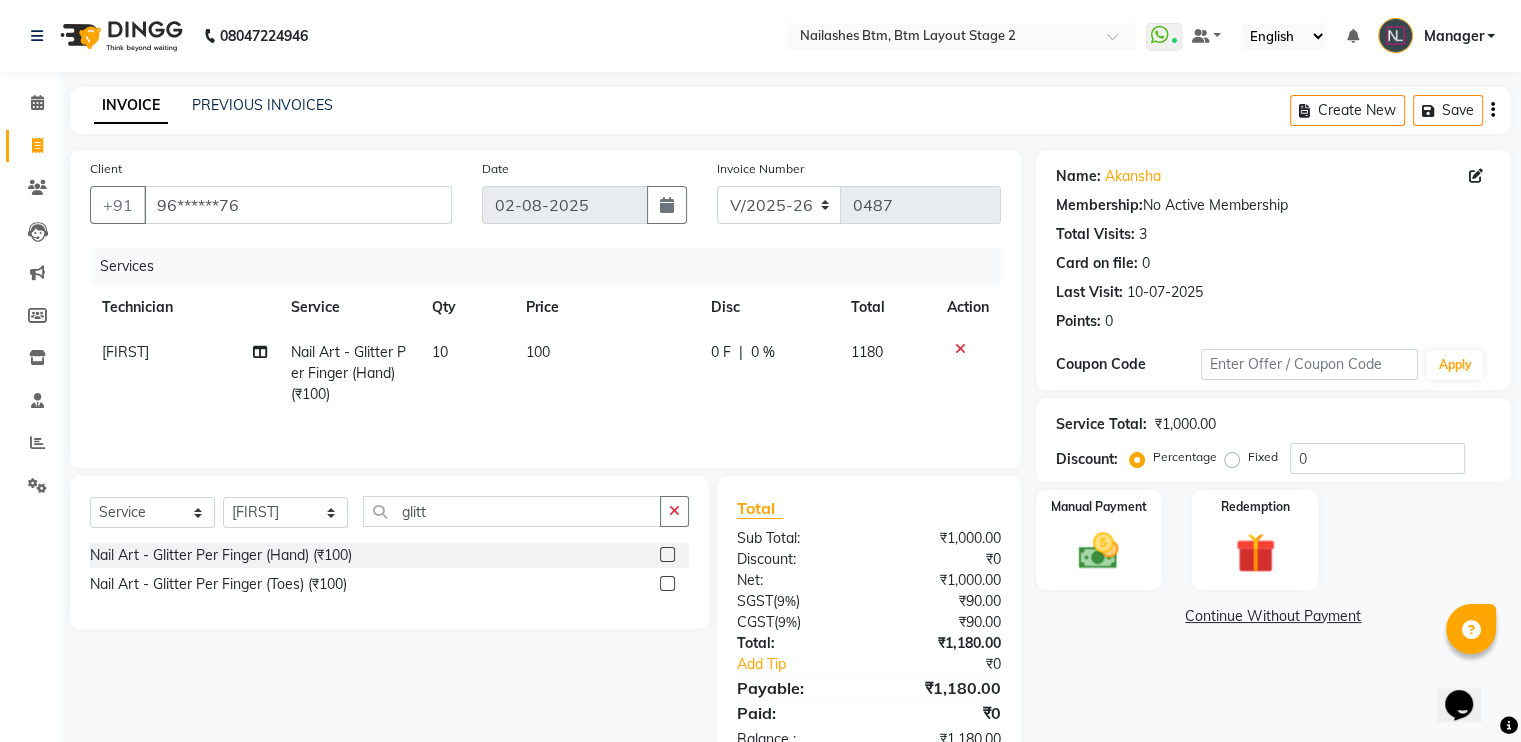 click on "Name: [FIRST] Membership: No Active Membership Total Visits: 3 Card on file: 0 Last Visit: [DATE] Points: 0 Coupon Code Apply Service Total: [CURRENCY][PRICE] Discount: Percentage Fixed 0 Manual Payment Redemption Continue Without Payment" 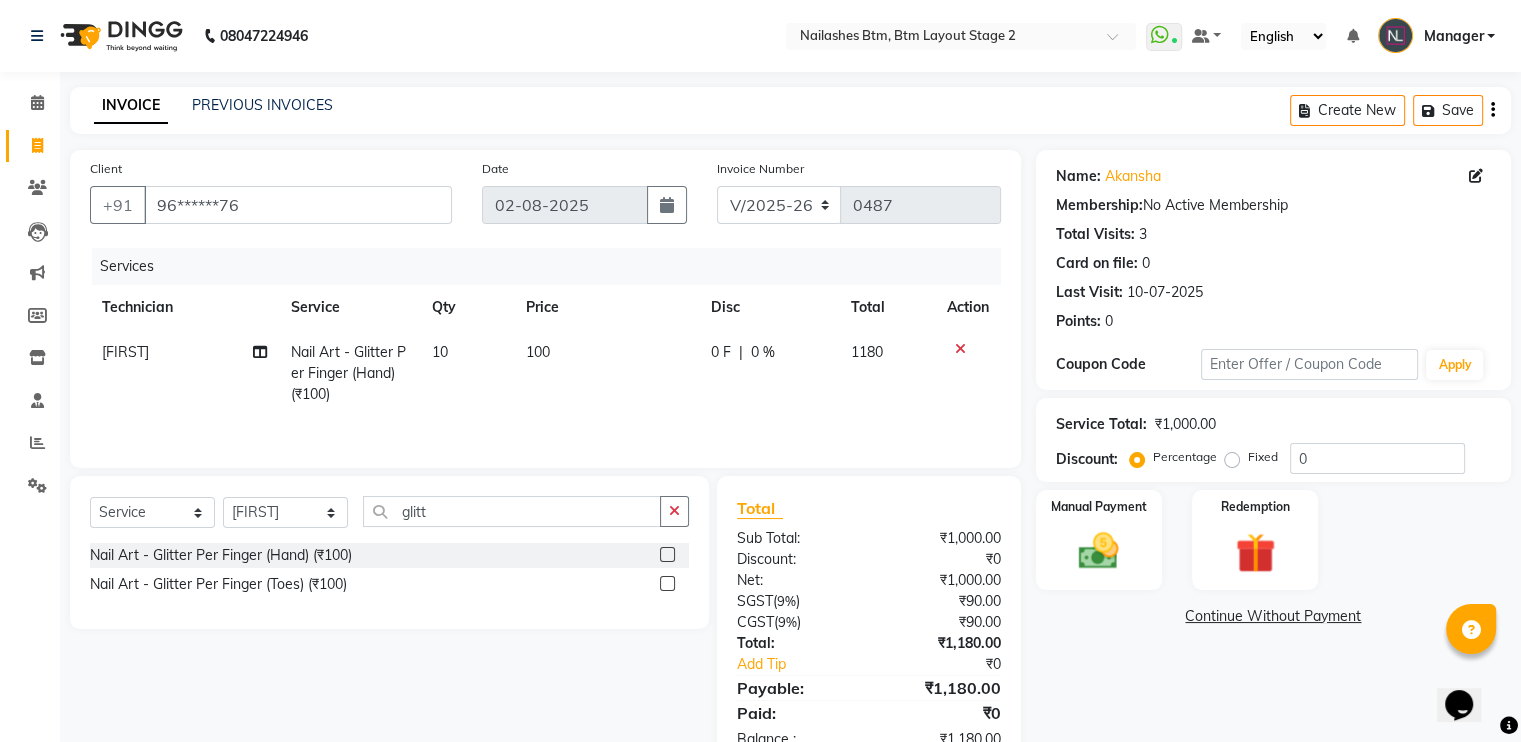 scroll, scrollTop: 58, scrollLeft: 0, axis: vertical 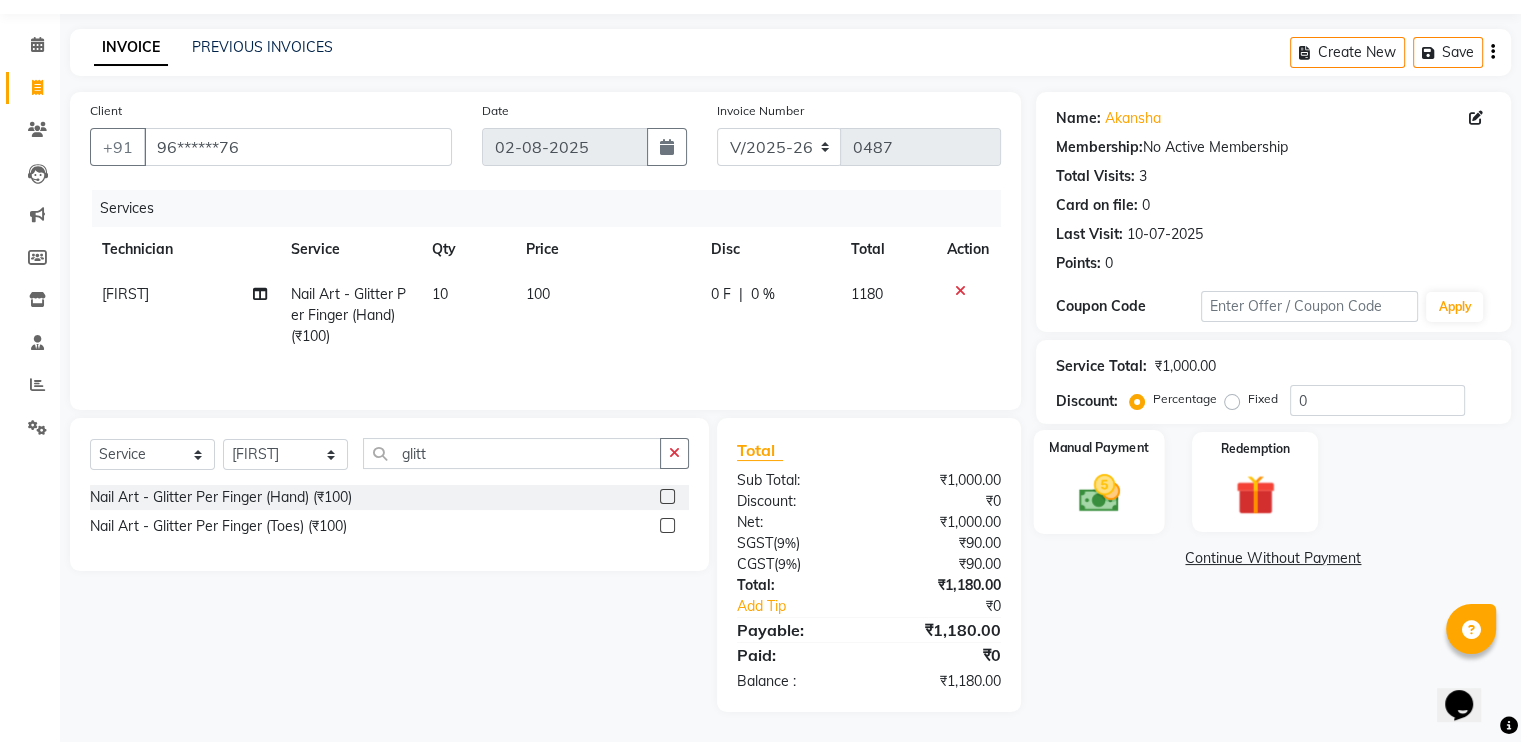 click 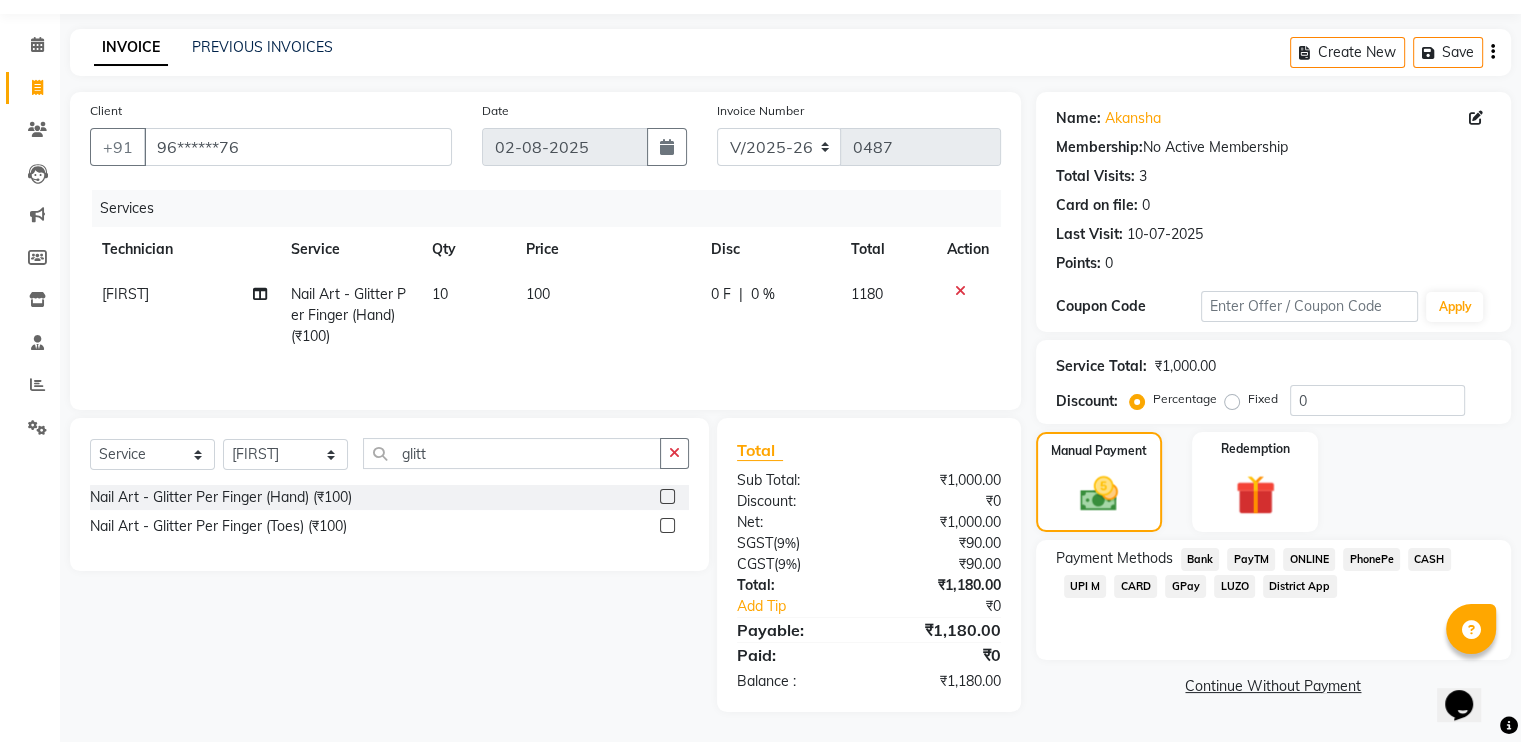 drag, startPoint x: 1100, startPoint y: 483, endPoint x: 1060, endPoint y: 682, distance: 202.9803 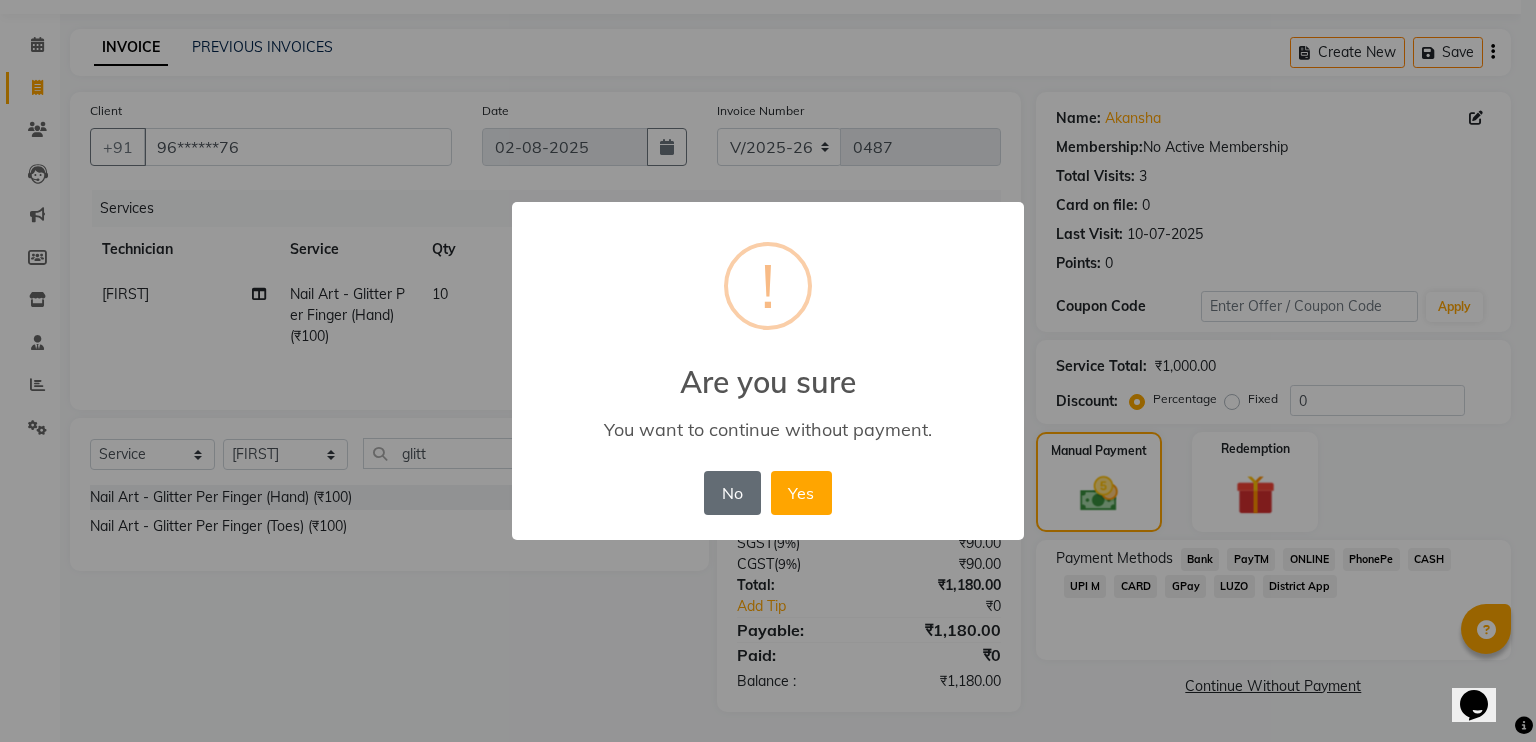 click on "No" at bounding box center (732, 493) 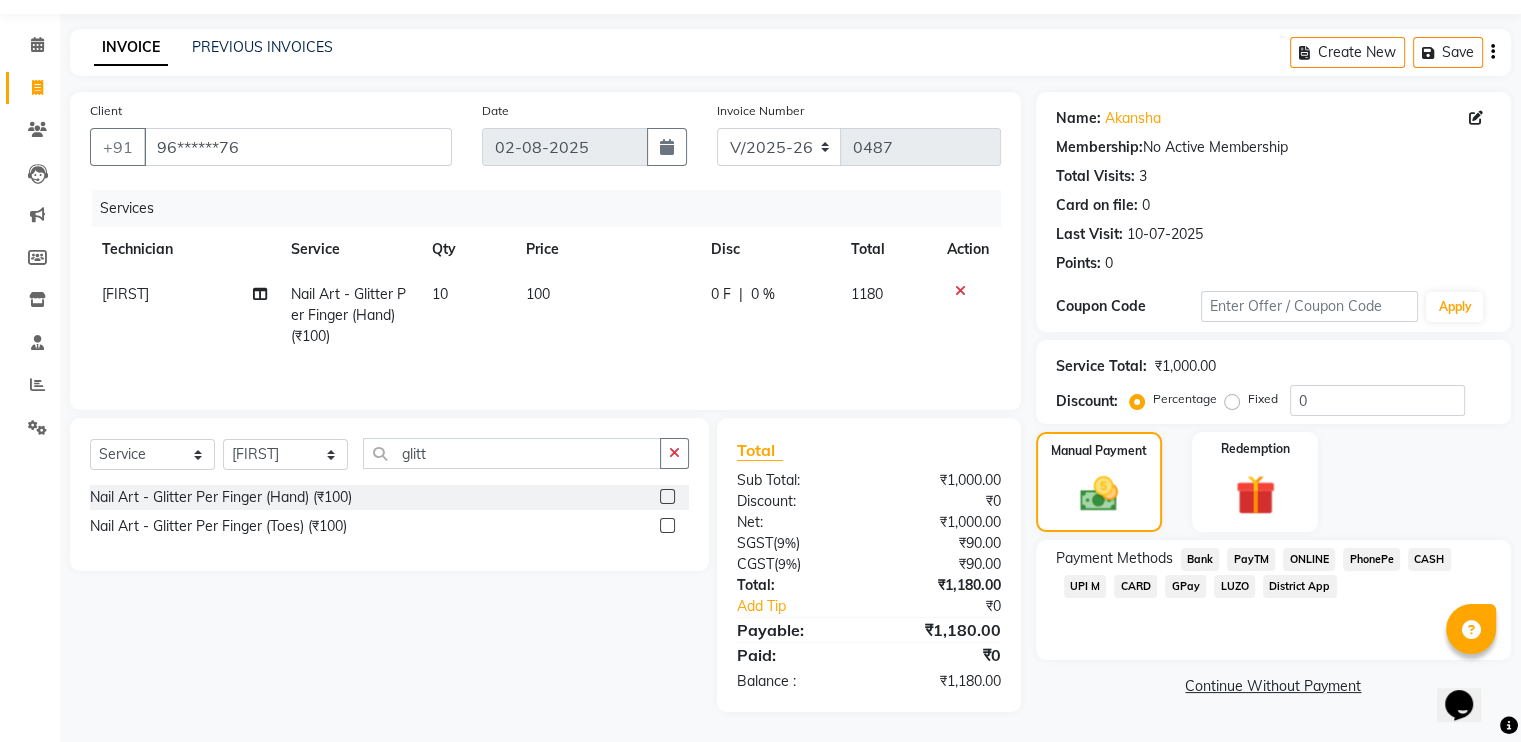 click on "GPay" 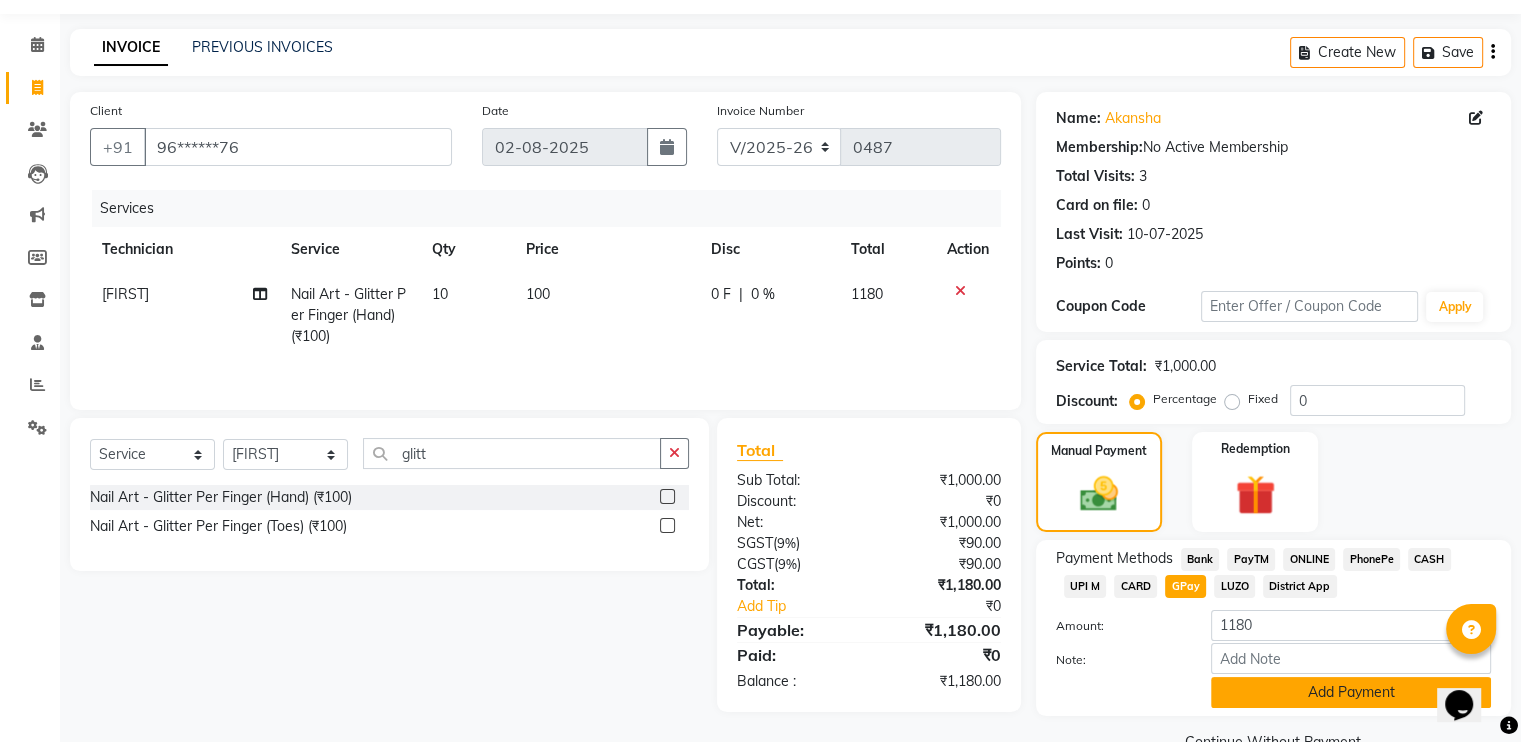 click on "Add Payment" 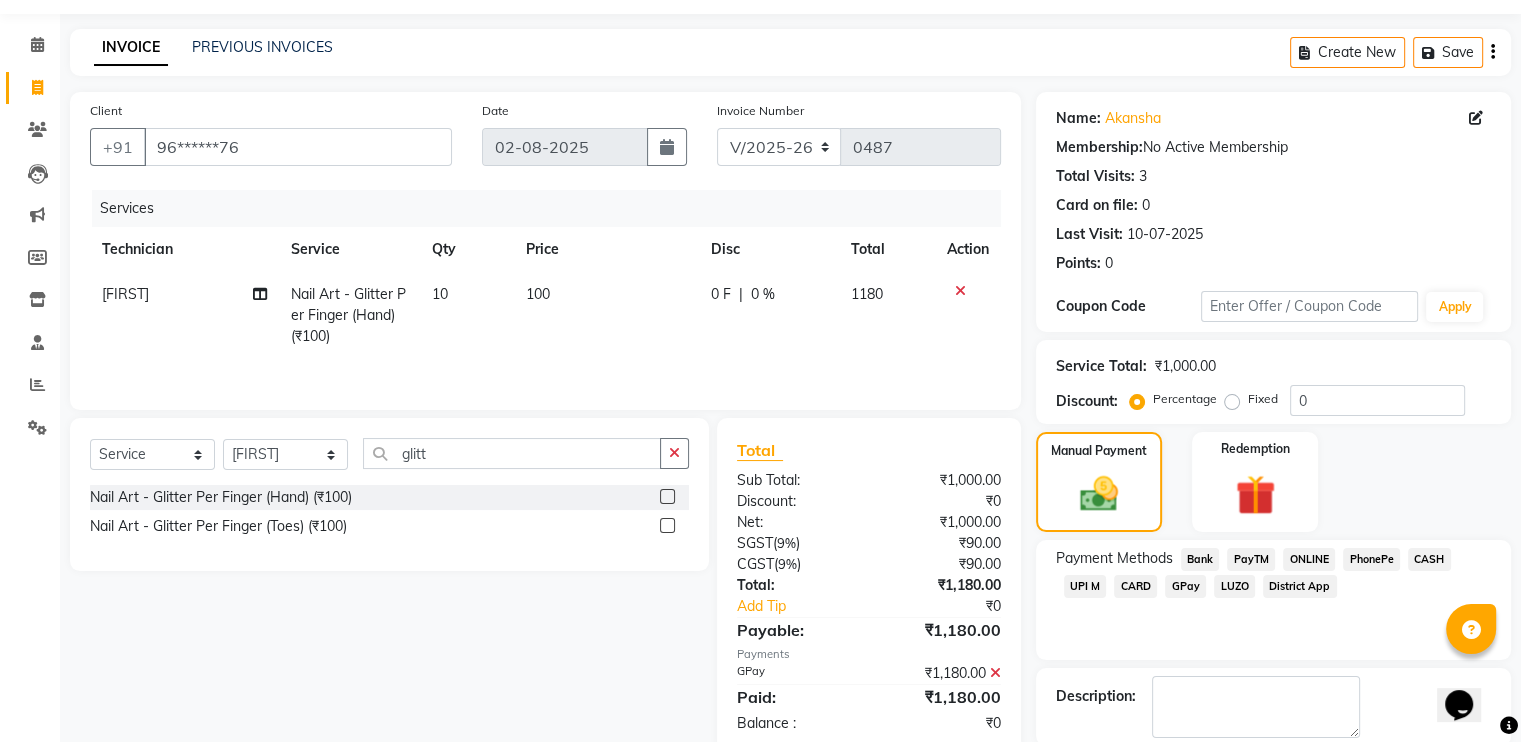 scroll, scrollTop: 158, scrollLeft: 0, axis: vertical 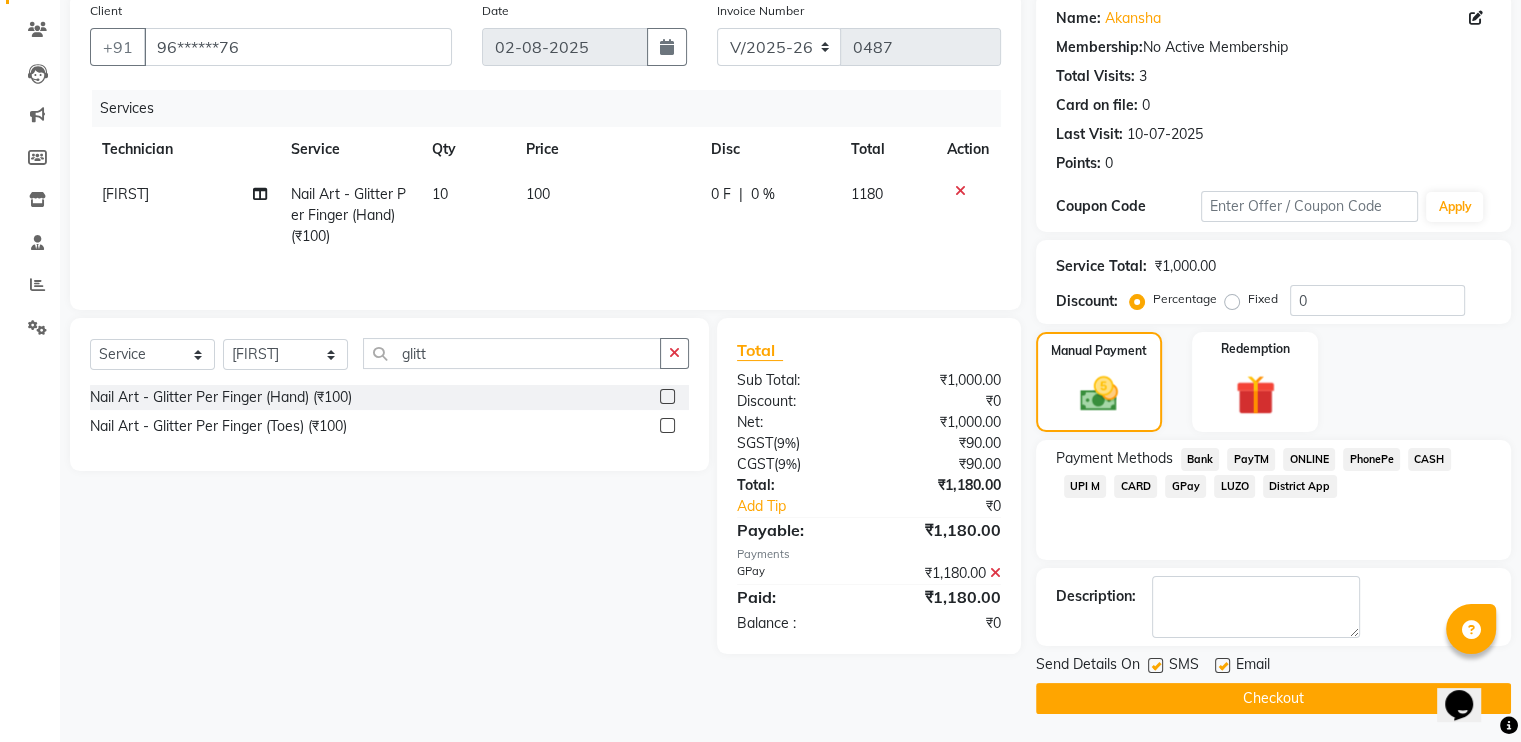 click on "Checkout" 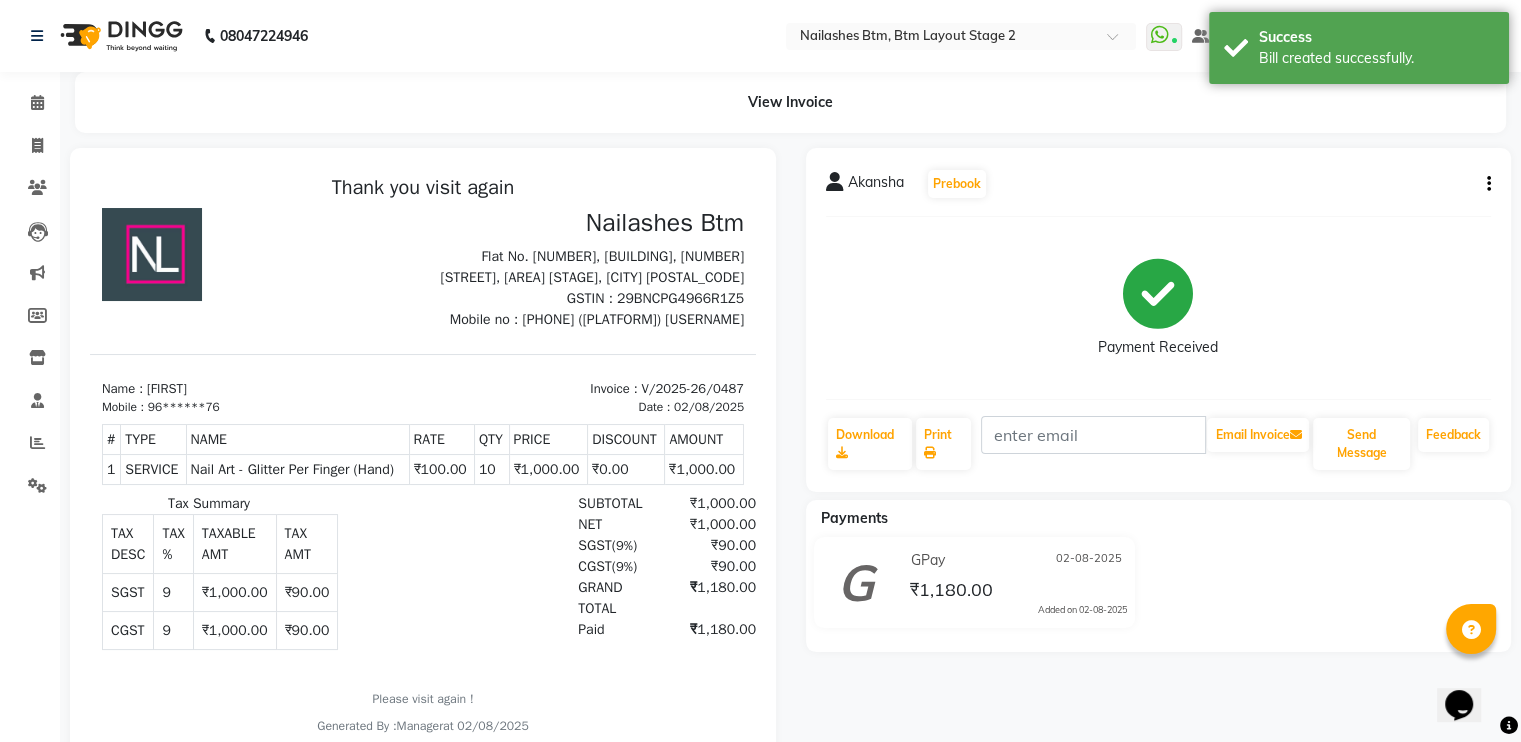 scroll, scrollTop: 0, scrollLeft: 0, axis: both 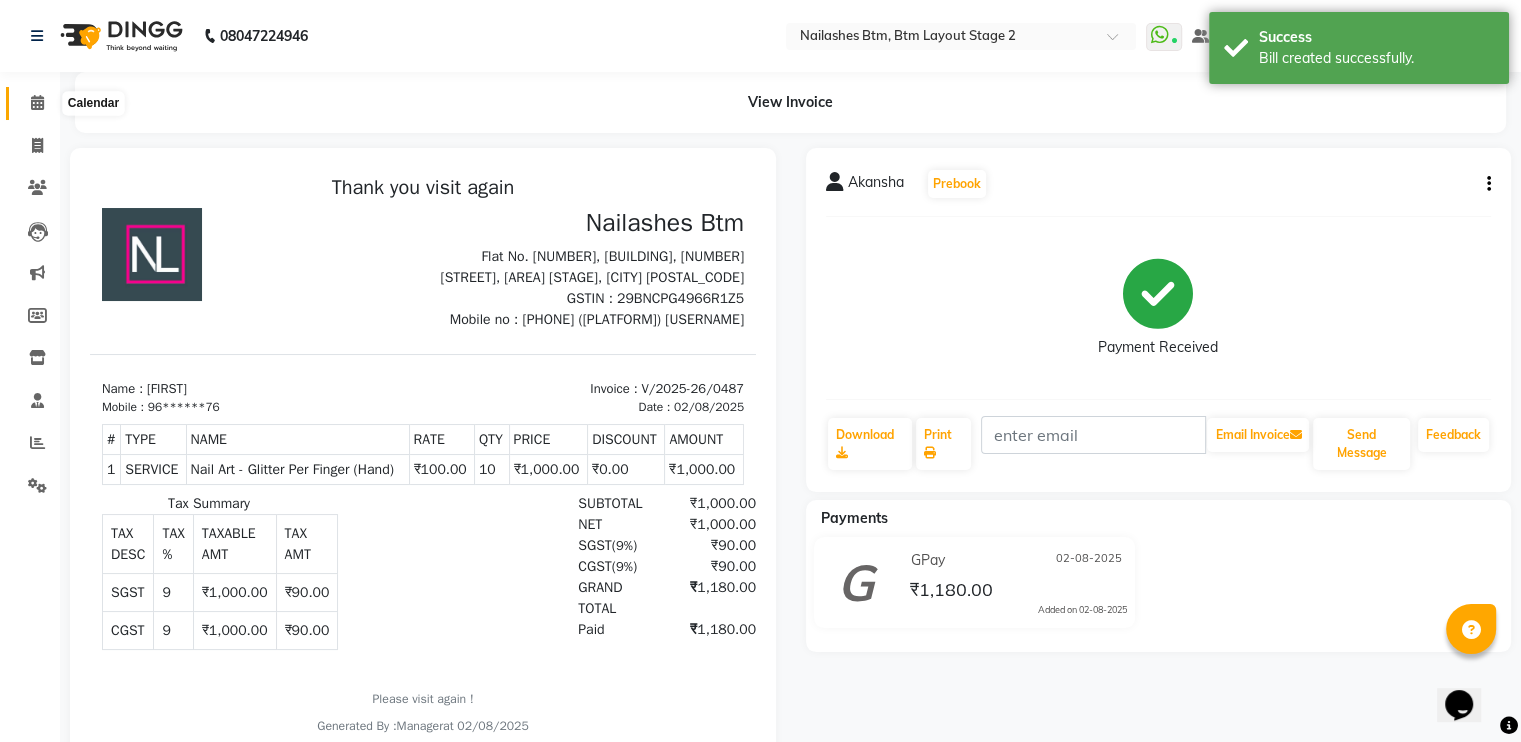 click 